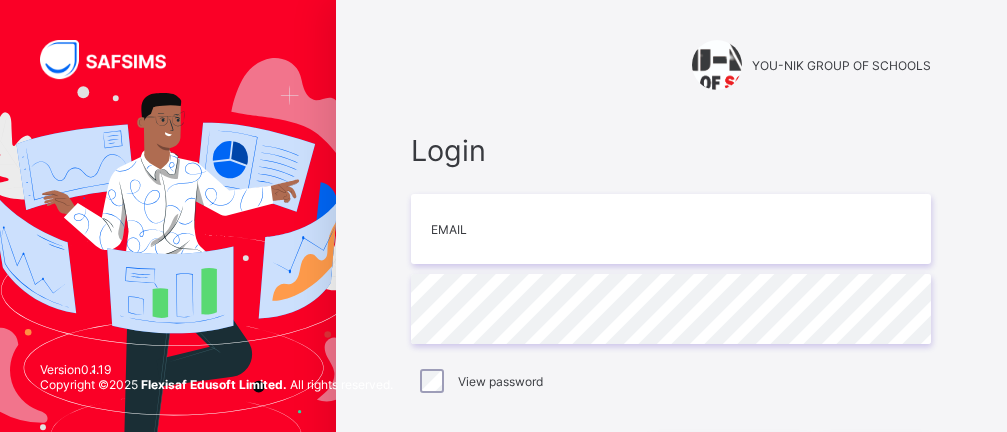 scroll, scrollTop: 0, scrollLeft: 0, axis: both 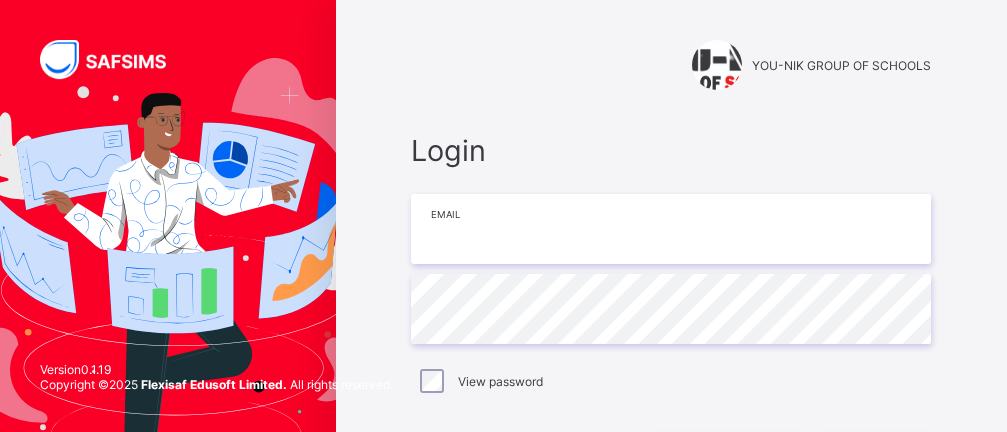 click at bounding box center [671, 229] 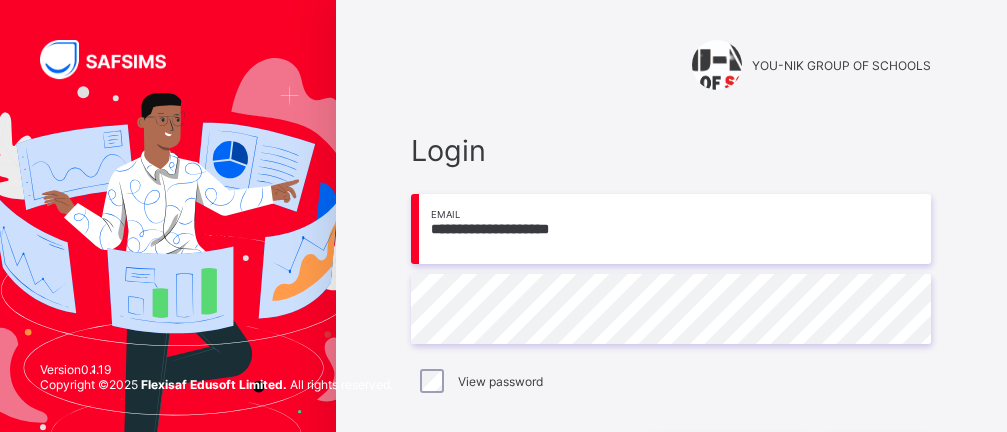 scroll, scrollTop: 51, scrollLeft: 0, axis: vertical 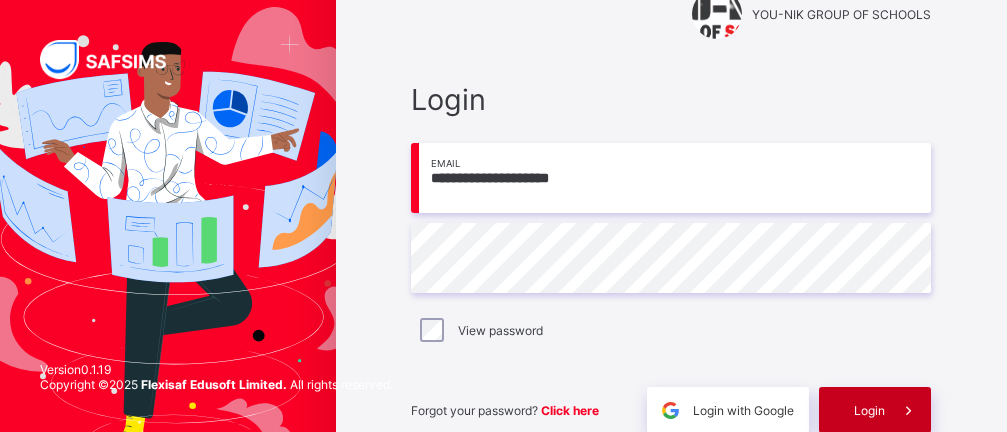 type on "**********" 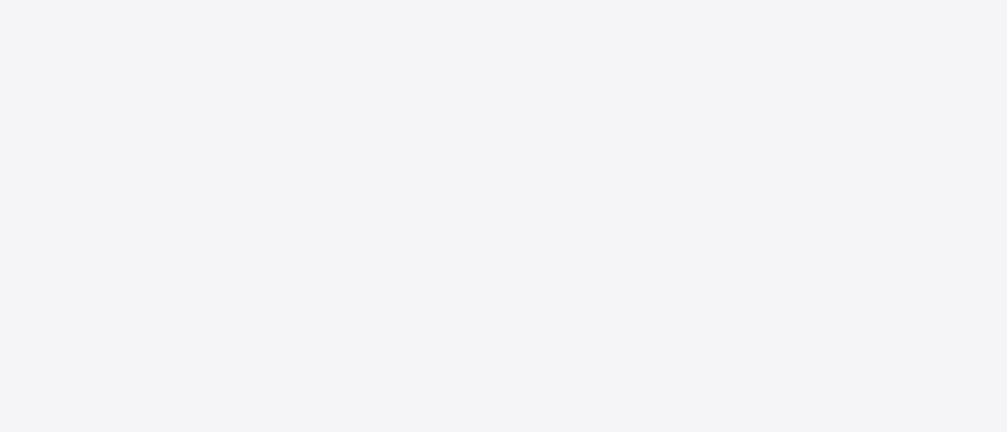 scroll, scrollTop: 0, scrollLeft: 0, axis: both 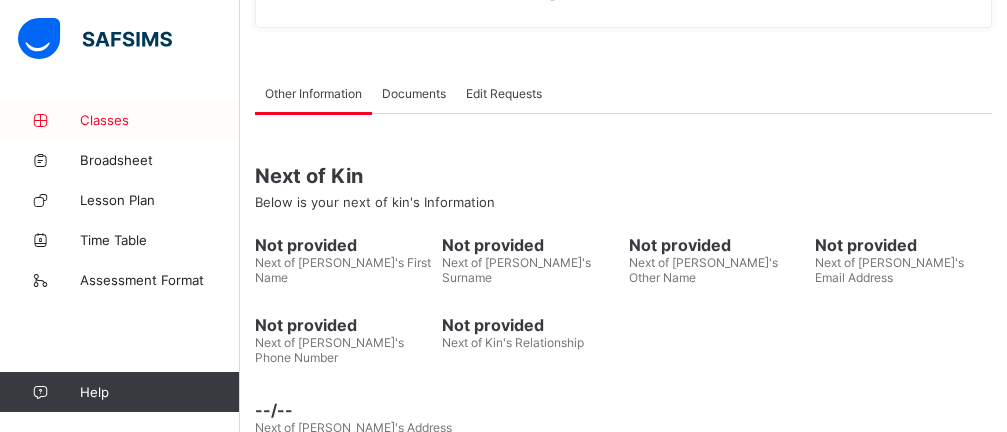 click on "Classes" at bounding box center (160, 120) 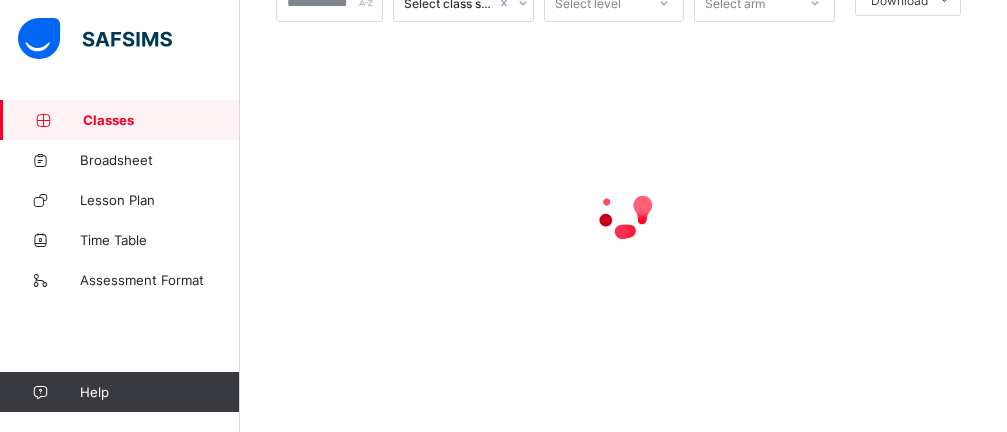 scroll, scrollTop: 0, scrollLeft: 0, axis: both 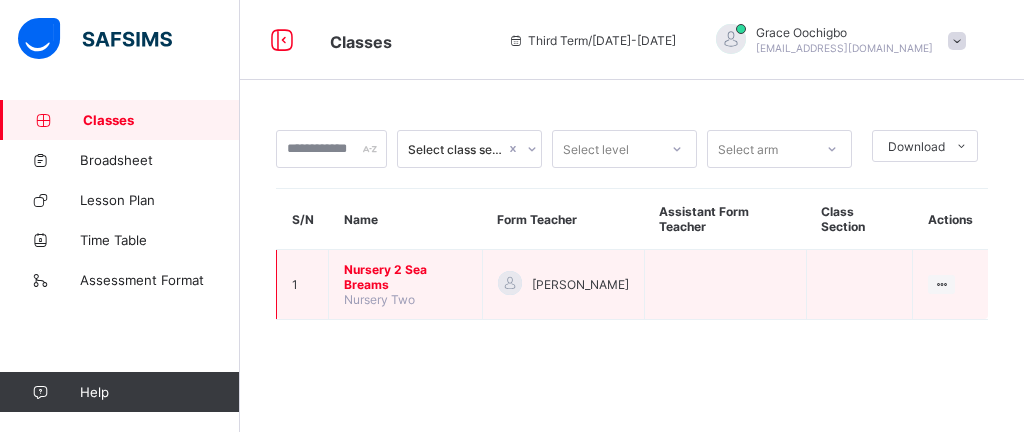 click on "Nursery 2   Sea Breams" at bounding box center (405, 277) 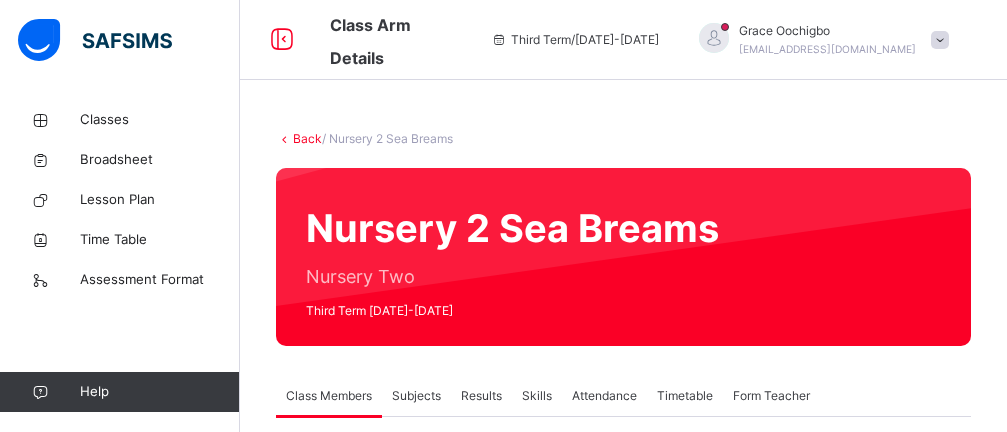 click on "Subjects" at bounding box center (416, 396) 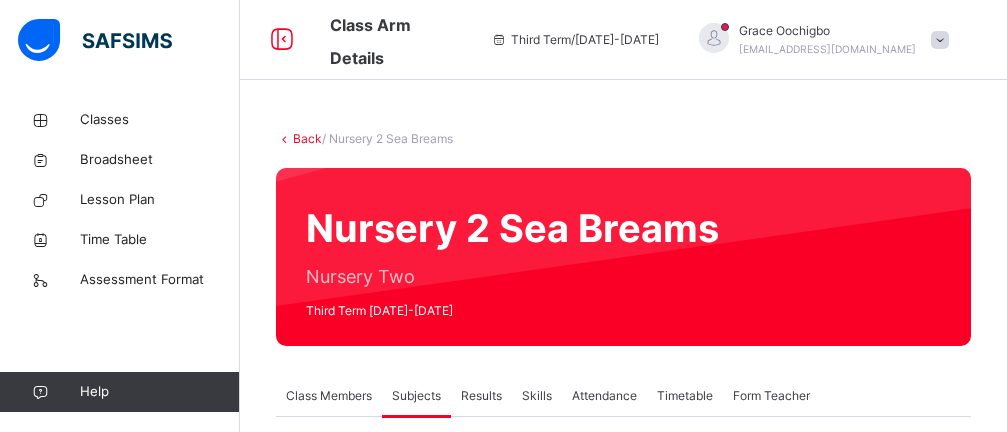 scroll, scrollTop: 153, scrollLeft: 0, axis: vertical 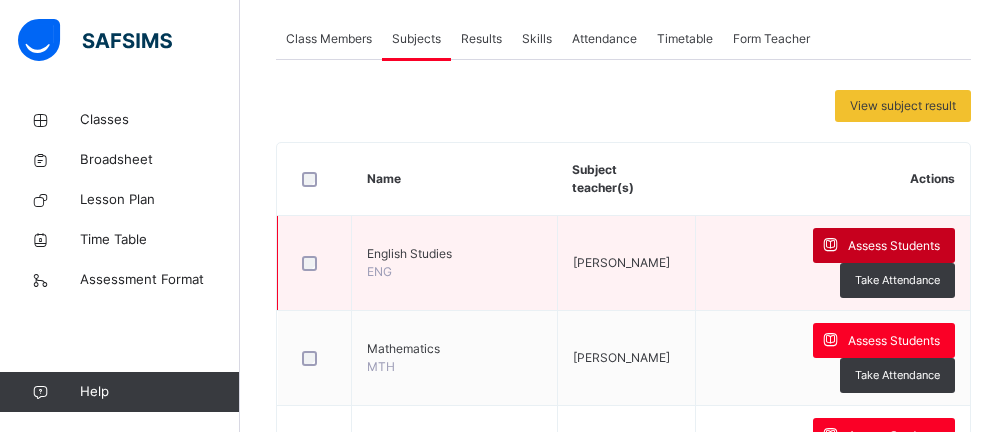 click on "Assess Students" at bounding box center [884, 245] 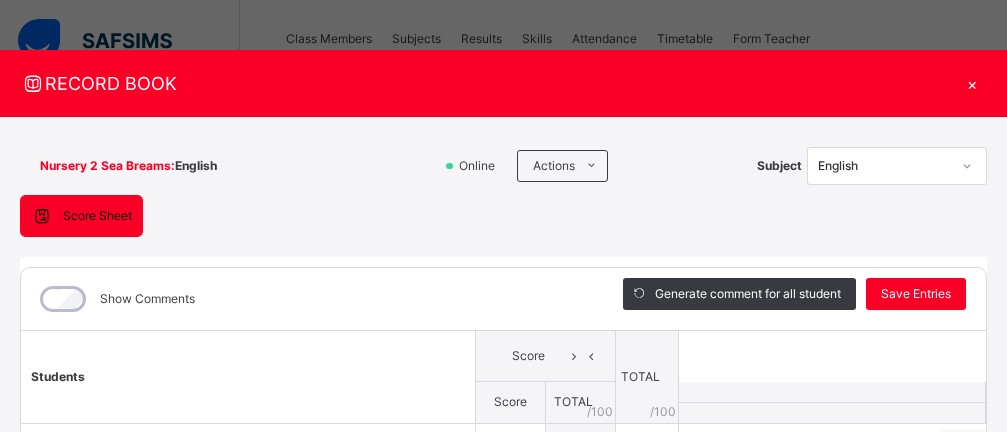 scroll, scrollTop: 408, scrollLeft: 0, axis: vertical 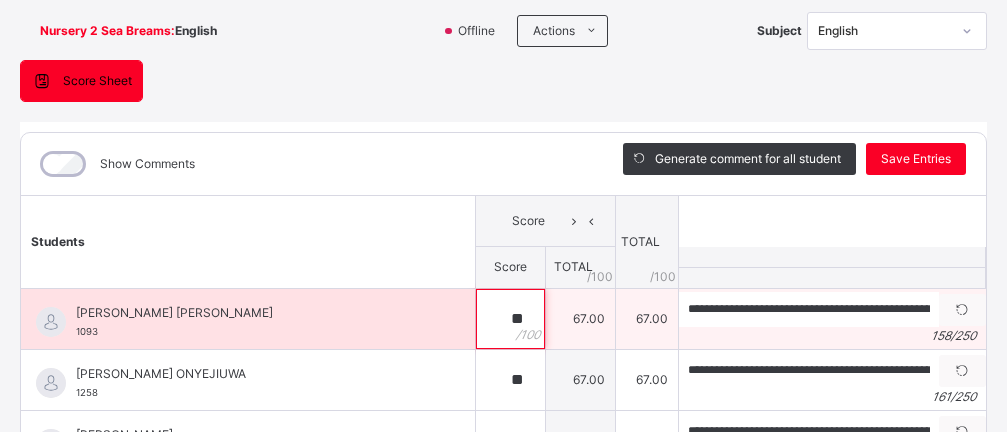 type on "*" 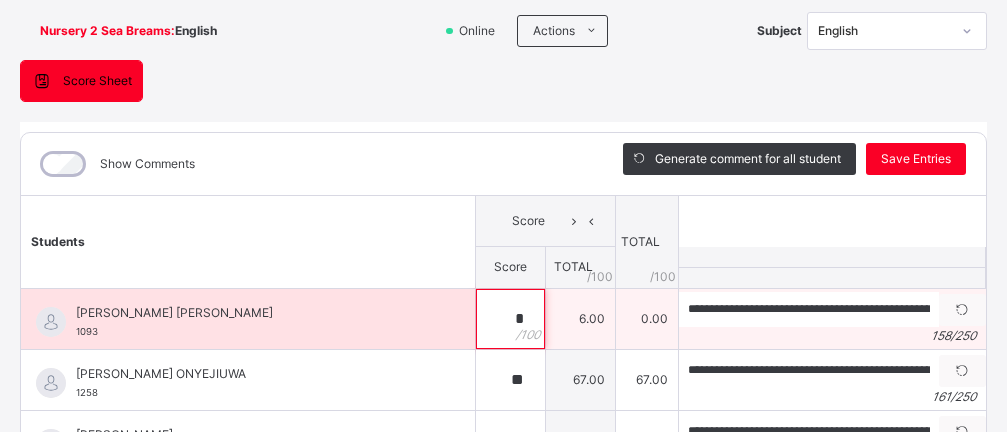 type on "**" 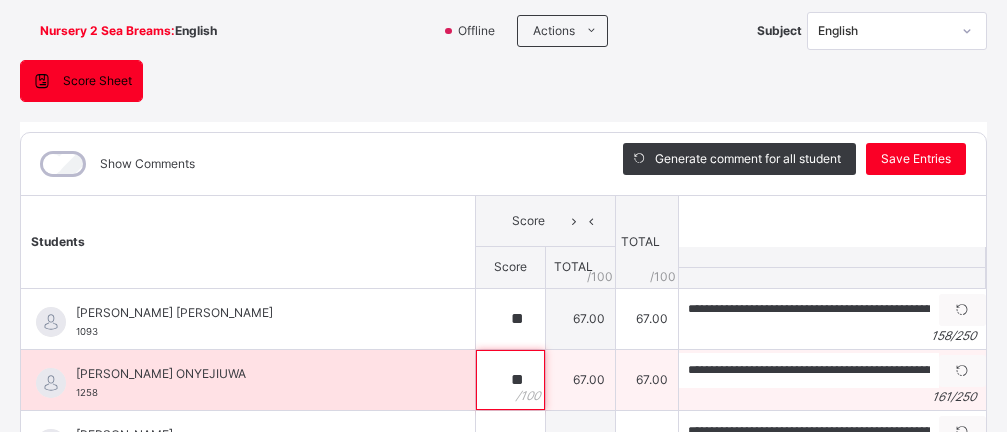 type on "*" 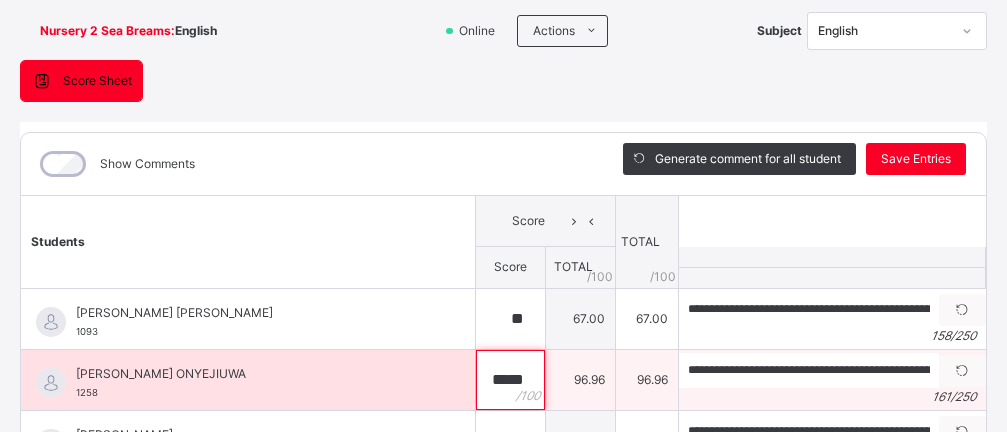 scroll, scrollTop: 0, scrollLeft: 4, axis: horizontal 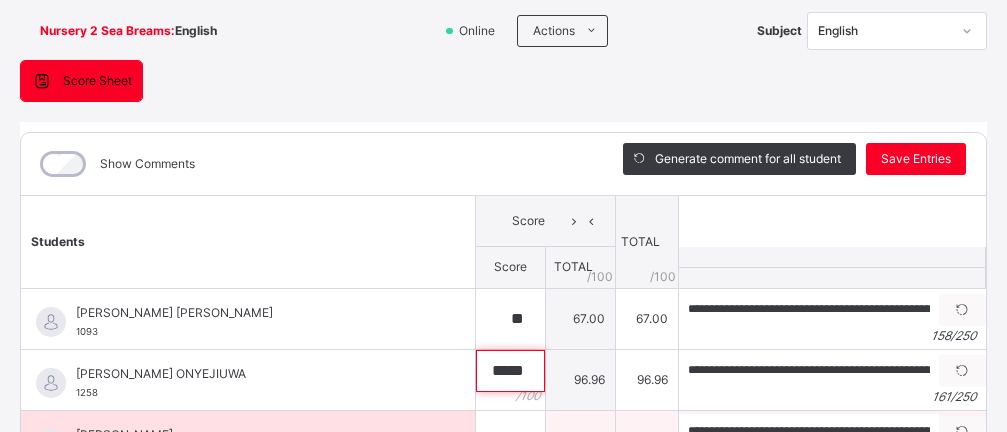 type on "*****" 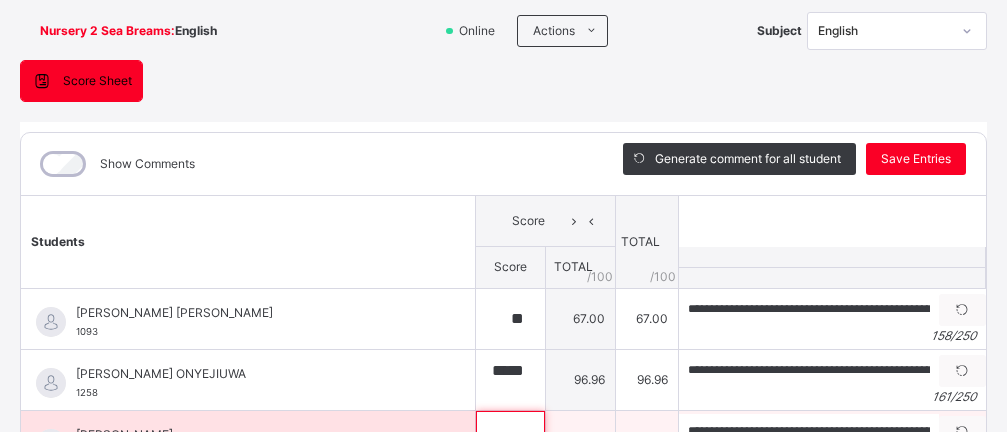 scroll, scrollTop: 0, scrollLeft: 4, axis: horizontal 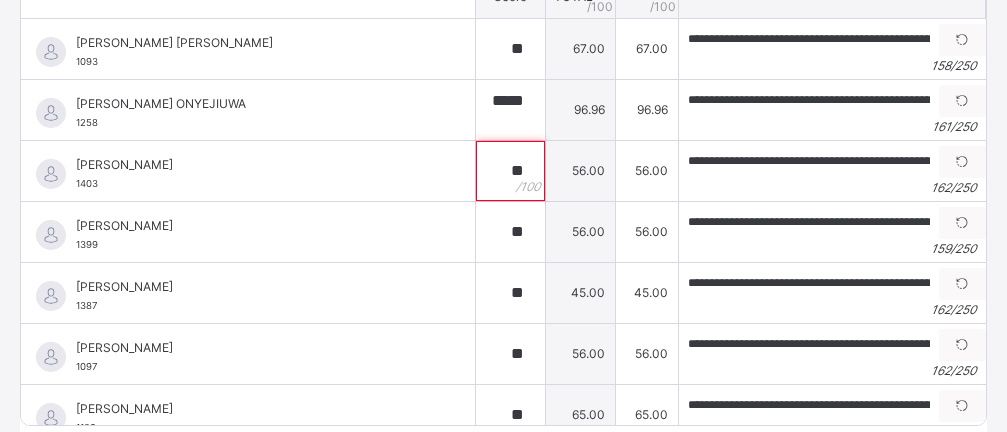 type on "*" 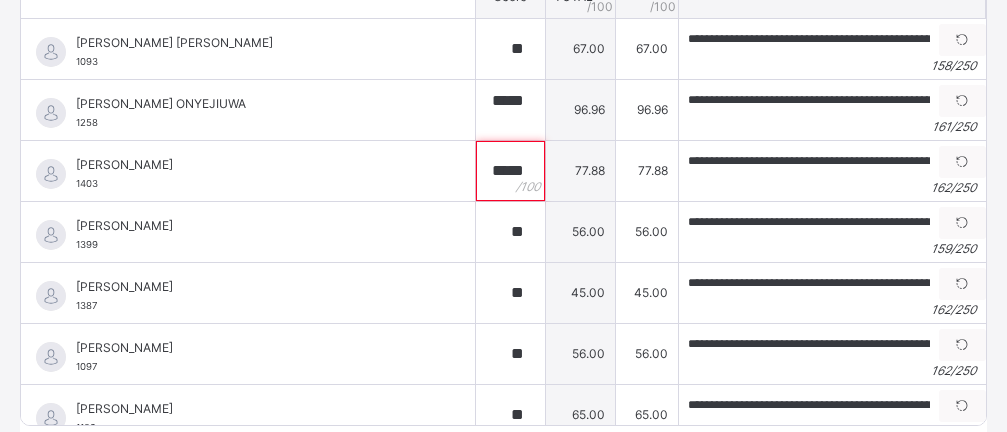 scroll, scrollTop: 0, scrollLeft: 1, axis: horizontal 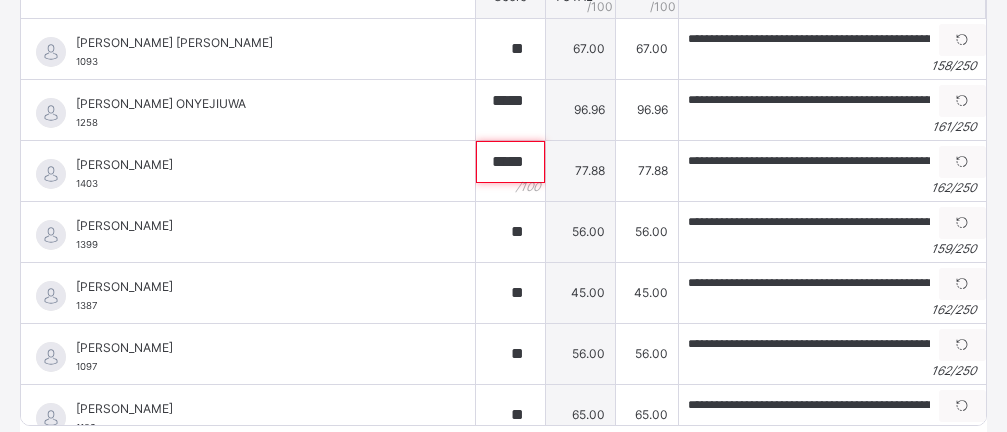type on "*****" 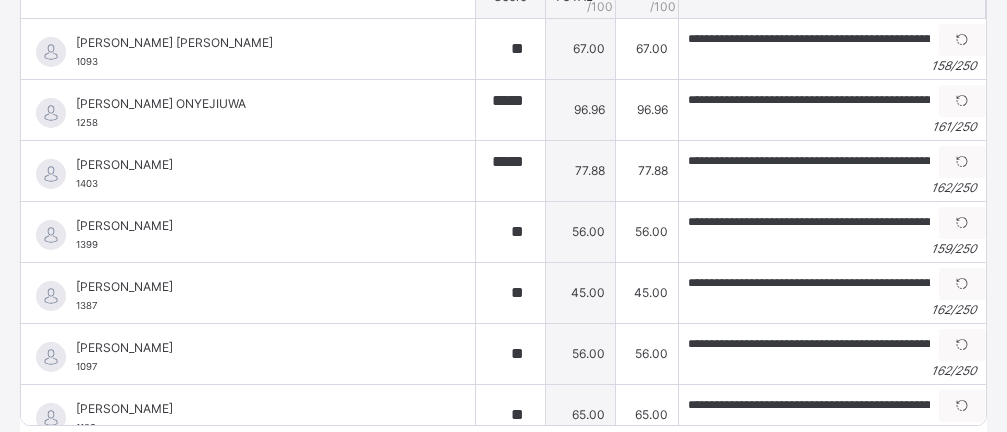 scroll, scrollTop: 0, scrollLeft: 1, axis: horizontal 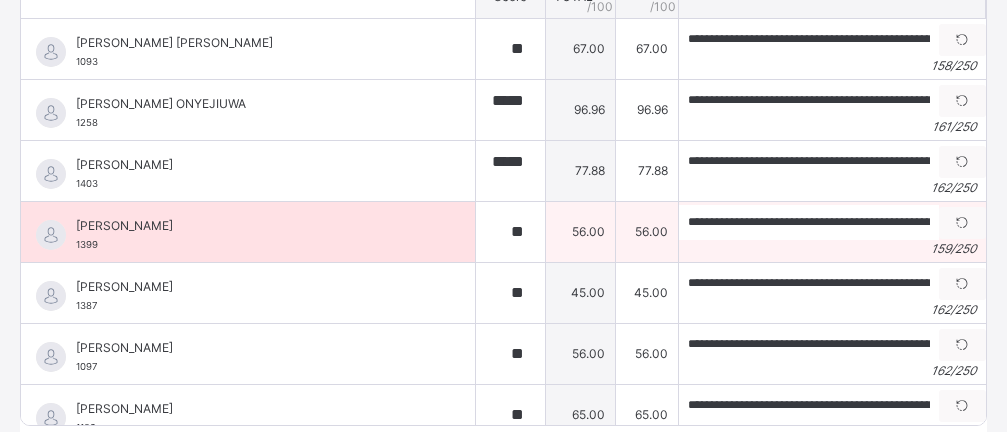 click on "**" at bounding box center (510, 232) 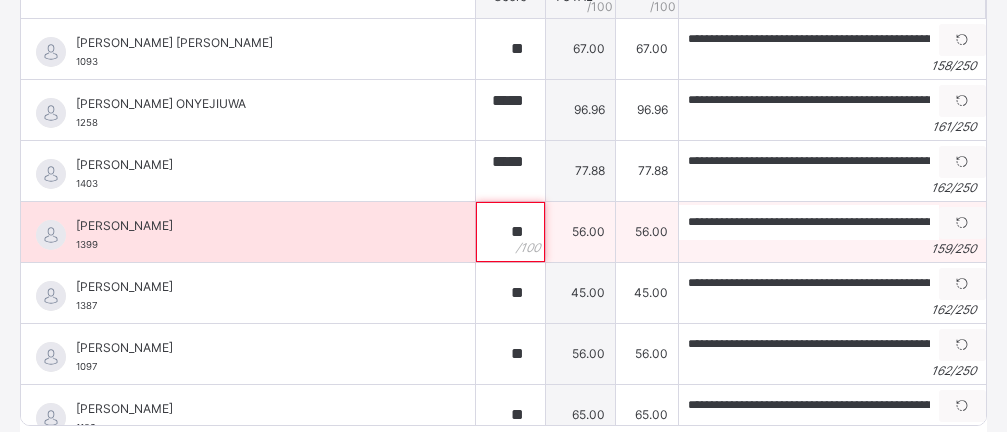 type on "*" 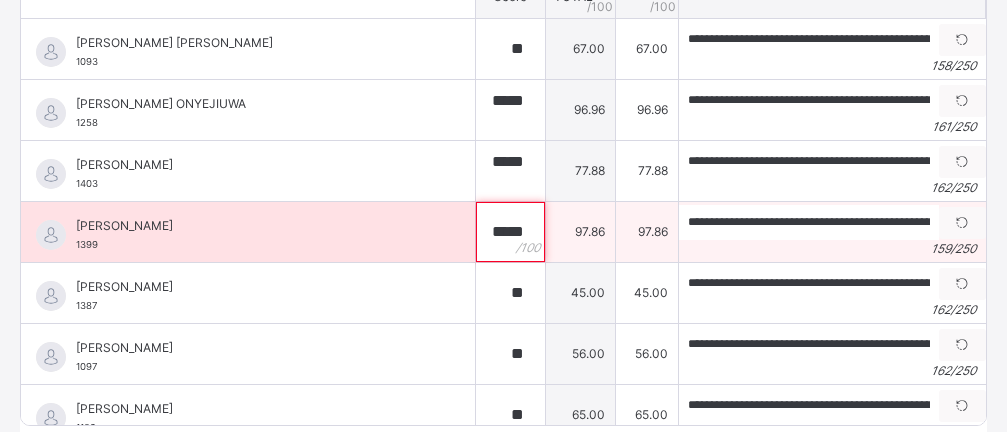scroll, scrollTop: 0, scrollLeft: 1, axis: horizontal 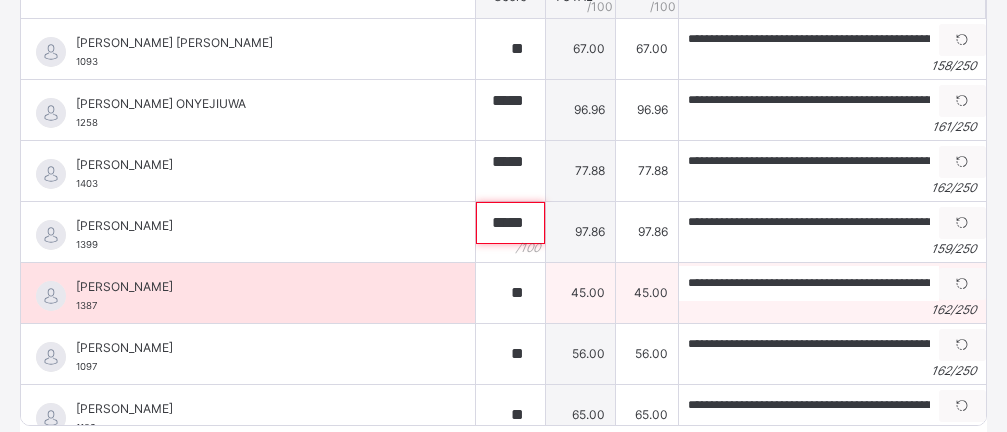 type on "*****" 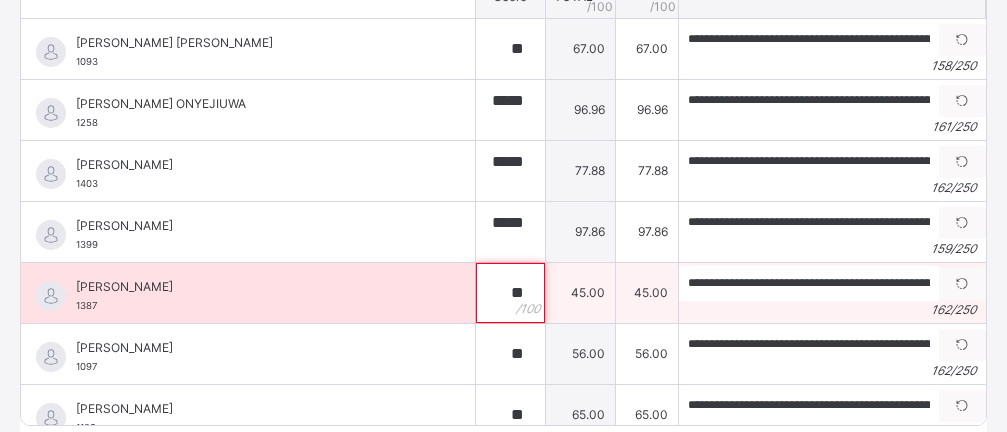 scroll, scrollTop: 0, scrollLeft: 1, axis: horizontal 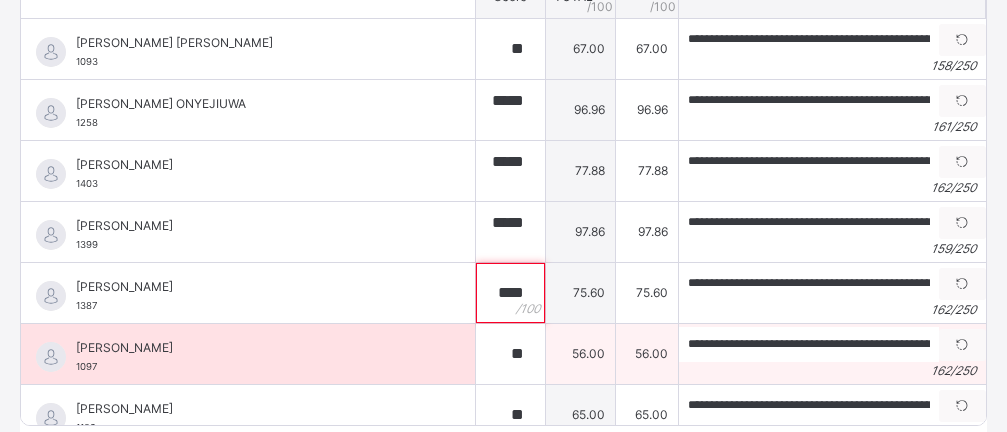 type on "****" 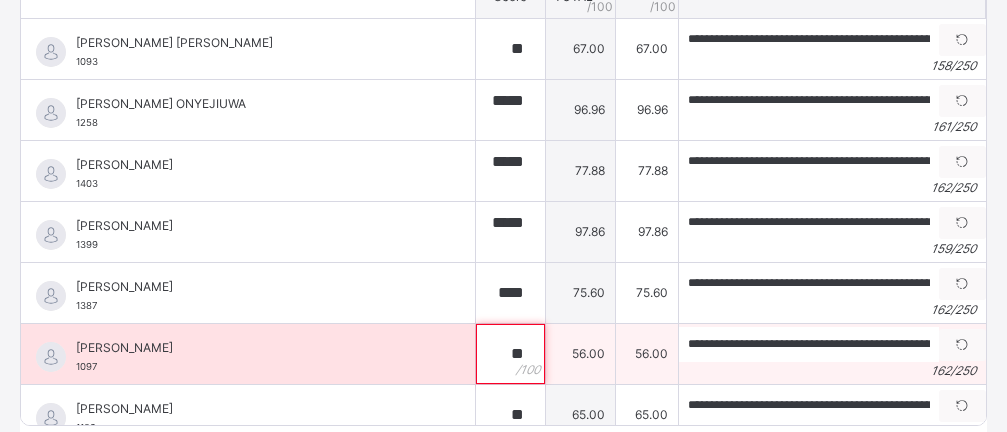 type on "*" 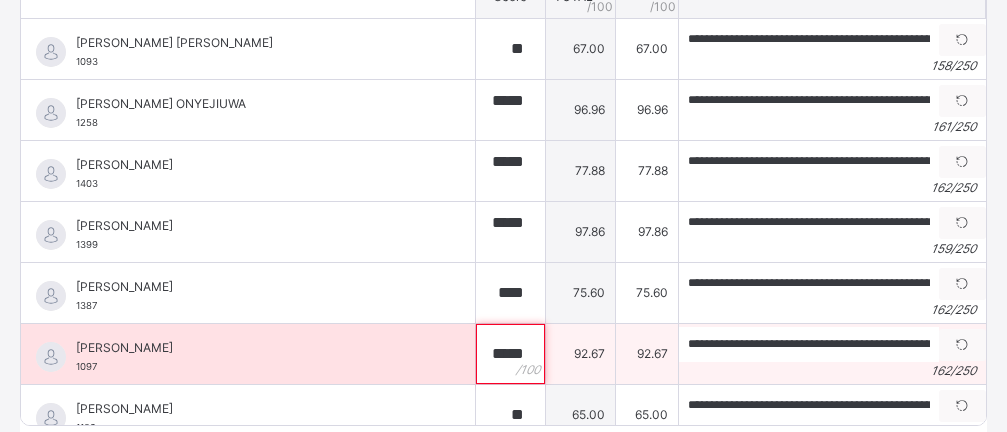 scroll, scrollTop: 0, scrollLeft: 3, axis: horizontal 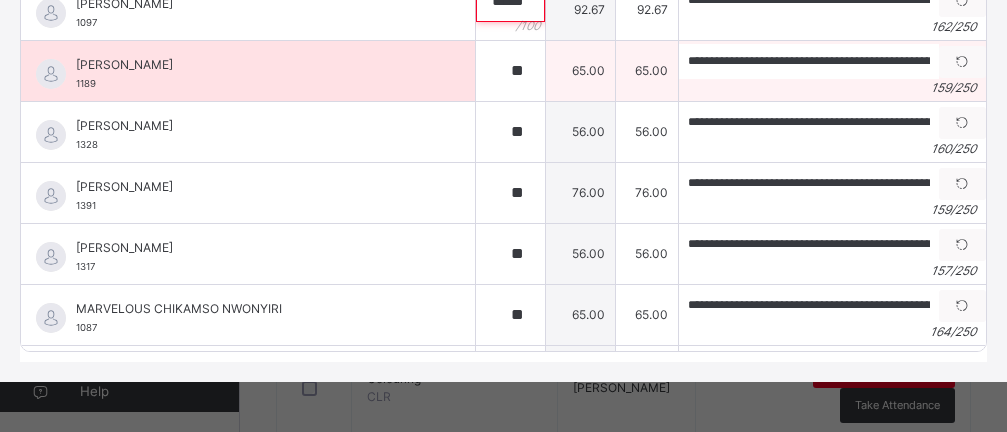 type on "*****" 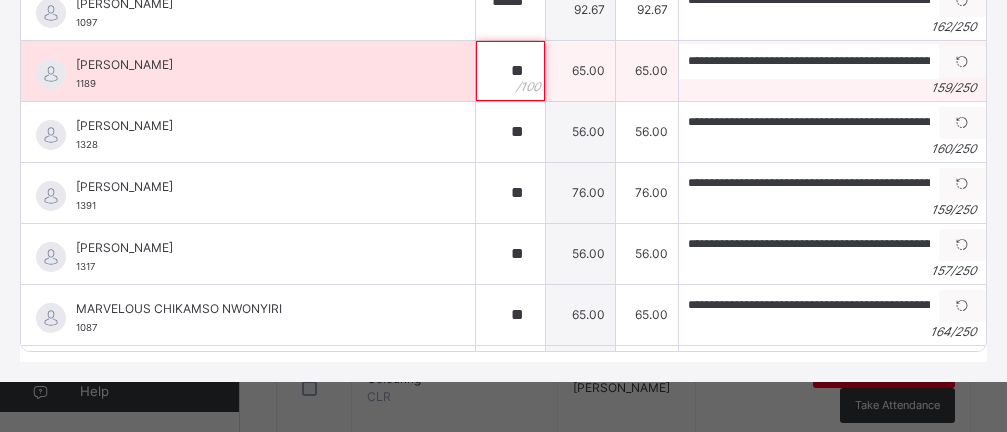 scroll, scrollTop: 0, scrollLeft: 3, axis: horizontal 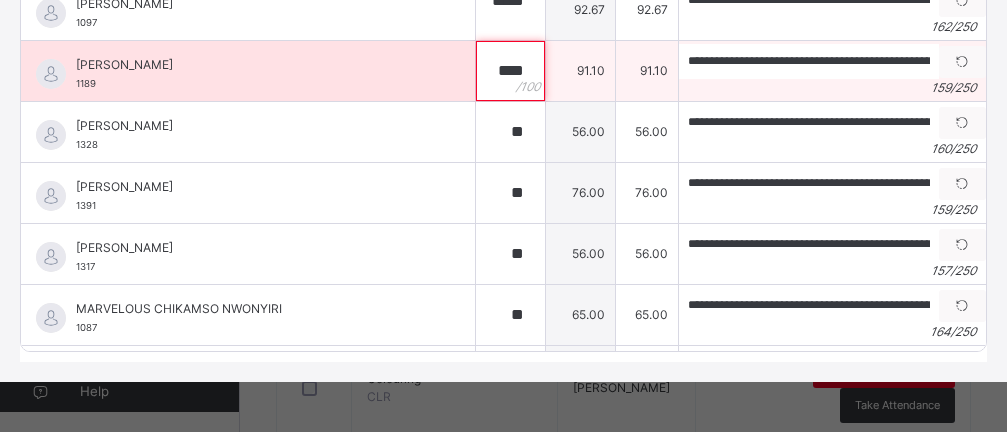 type on "**" 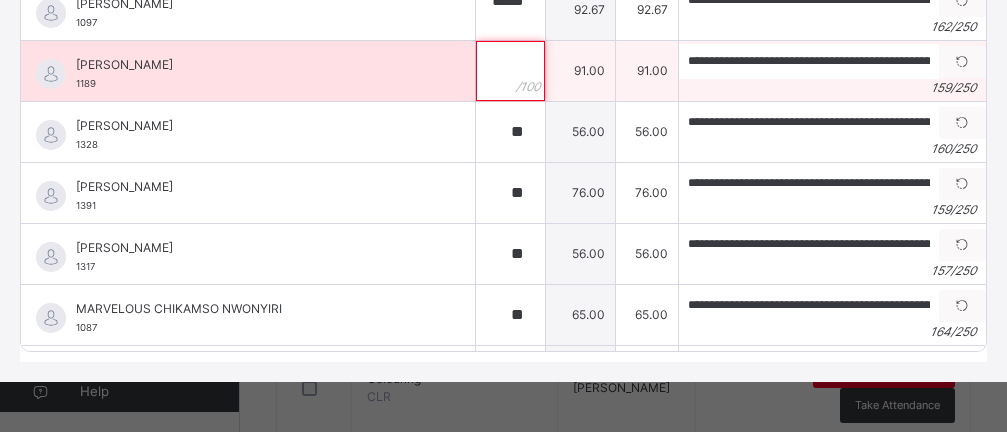 type on "*" 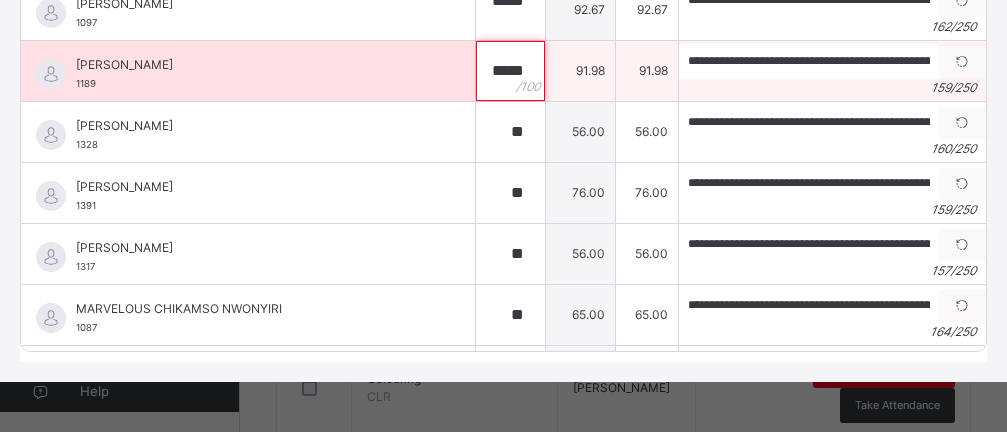 scroll, scrollTop: 0, scrollLeft: 1, axis: horizontal 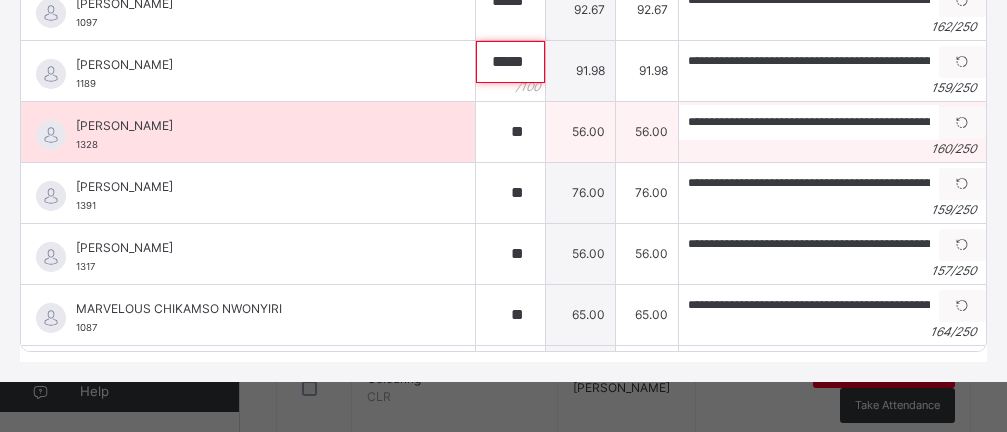 type on "*****" 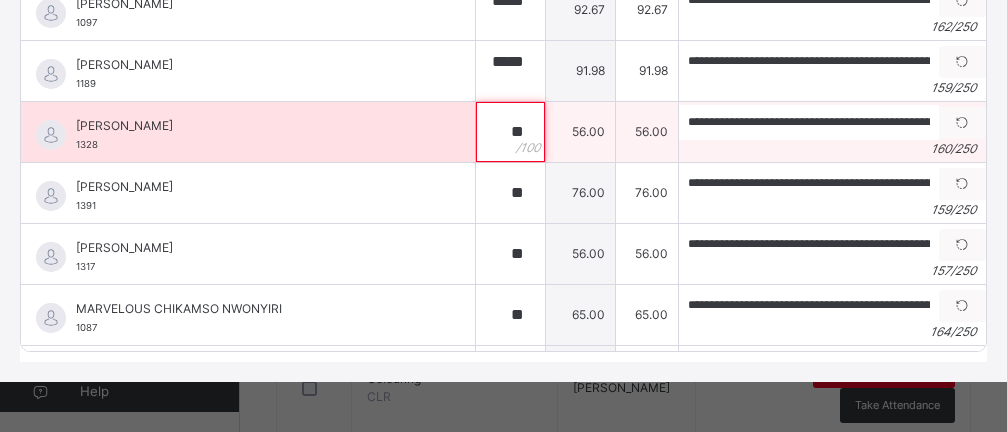 scroll, scrollTop: 0, scrollLeft: 1, axis: horizontal 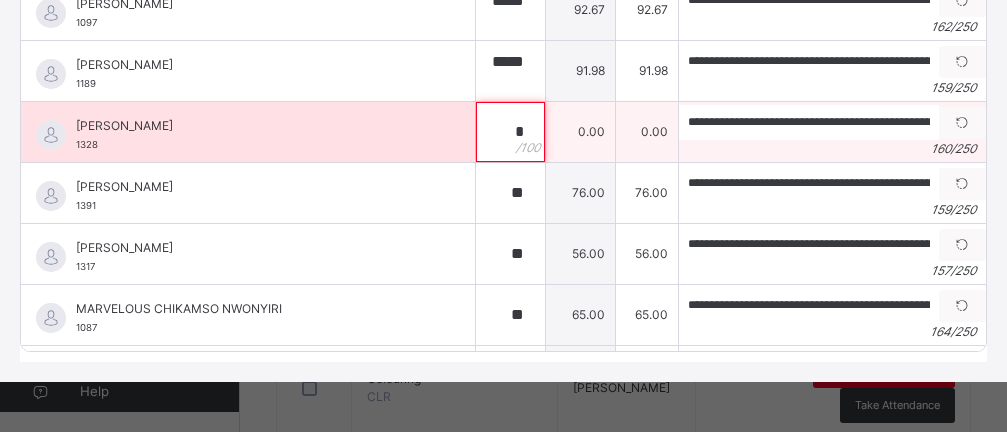type on "**" 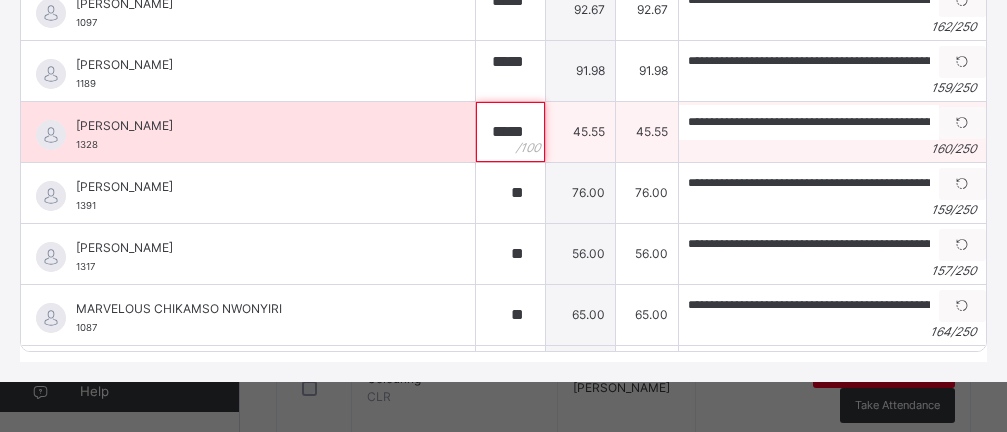scroll, scrollTop: 0, scrollLeft: 4, axis: horizontal 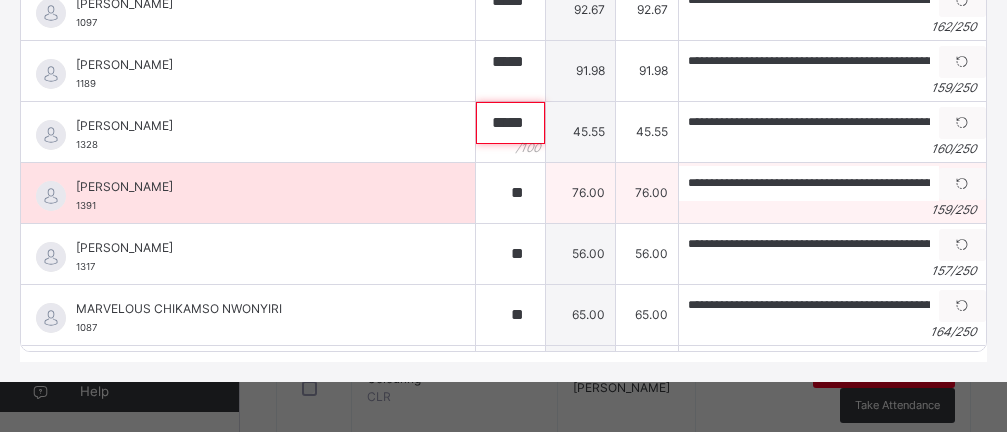 type on "*****" 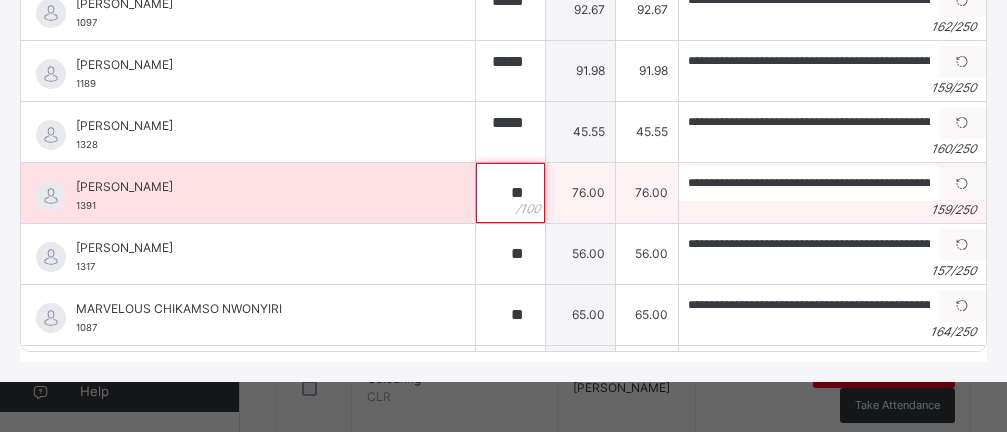 scroll, scrollTop: 0, scrollLeft: 4, axis: horizontal 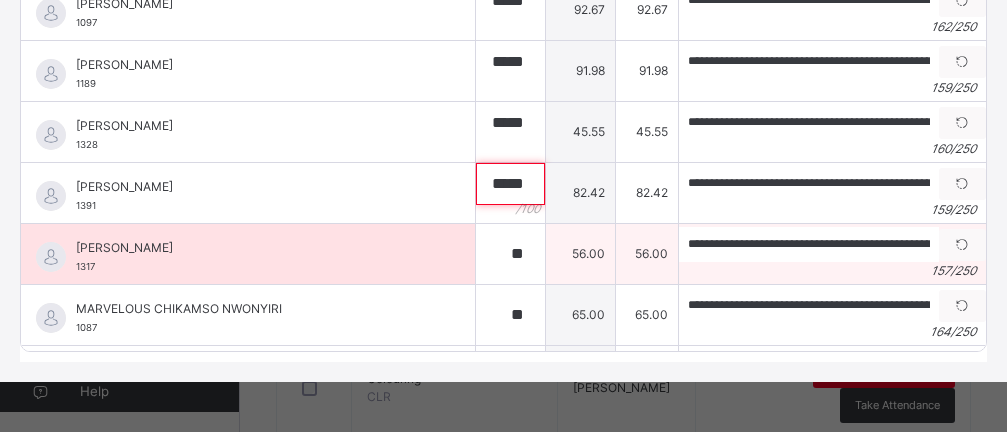 type on "*****" 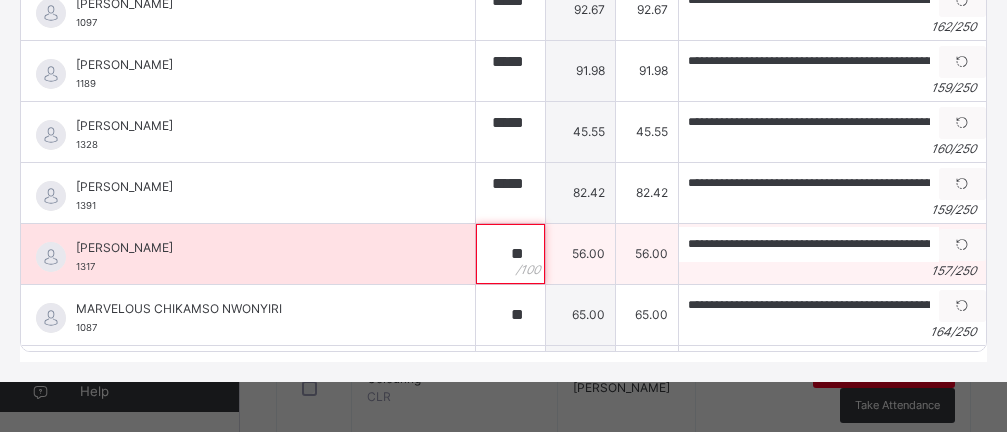 scroll, scrollTop: 0, scrollLeft: 4, axis: horizontal 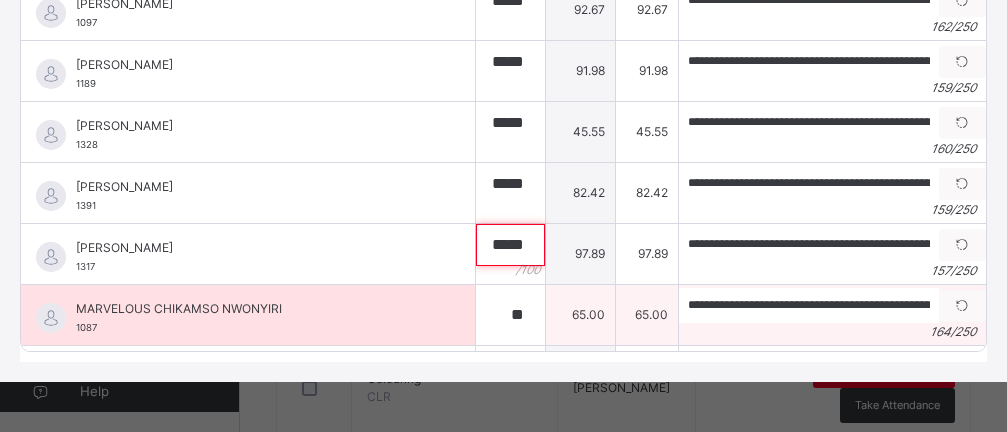 type on "*****" 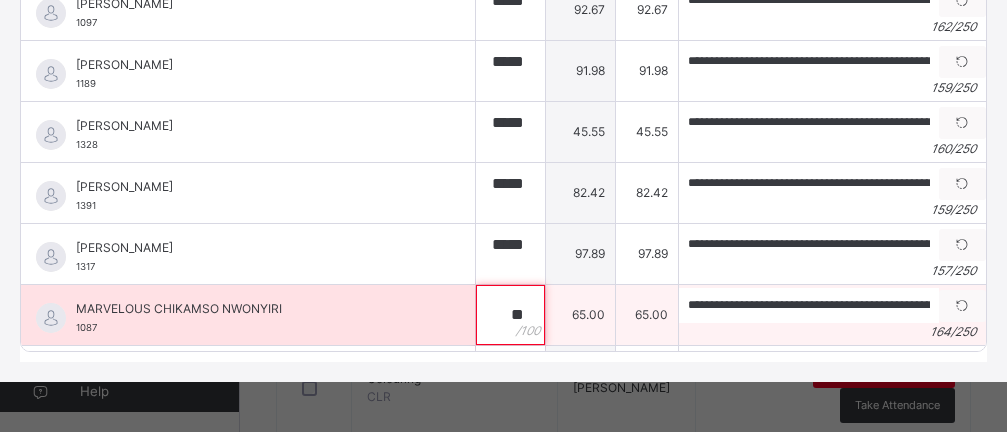 scroll, scrollTop: 0, scrollLeft: 1, axis: horizontal 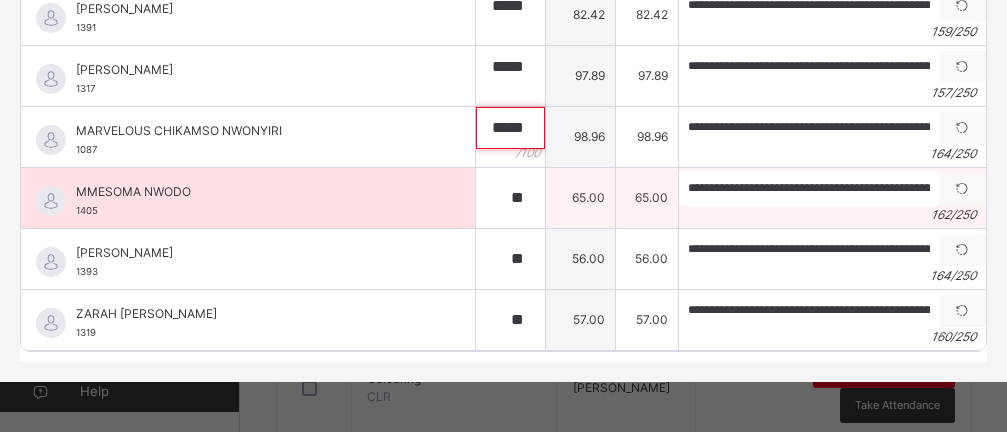 type on "*****" 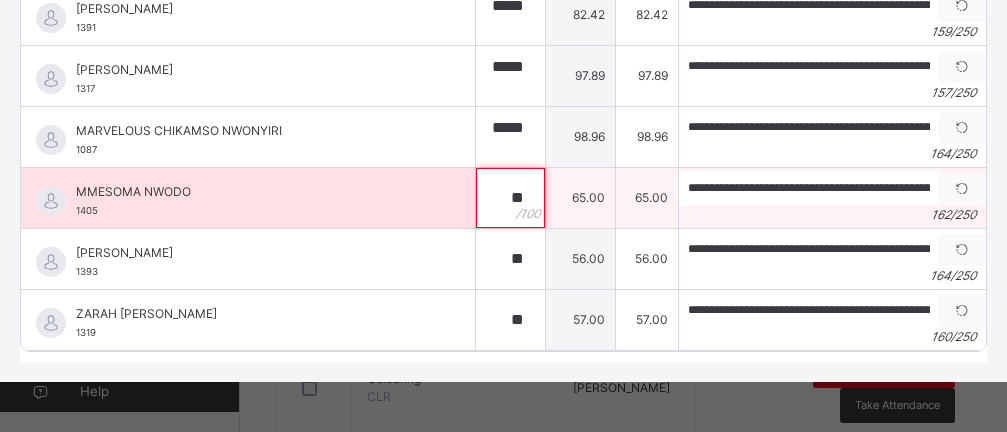 scroll, scrollTop: 0, scrollLeft: 4, axis: horizontal 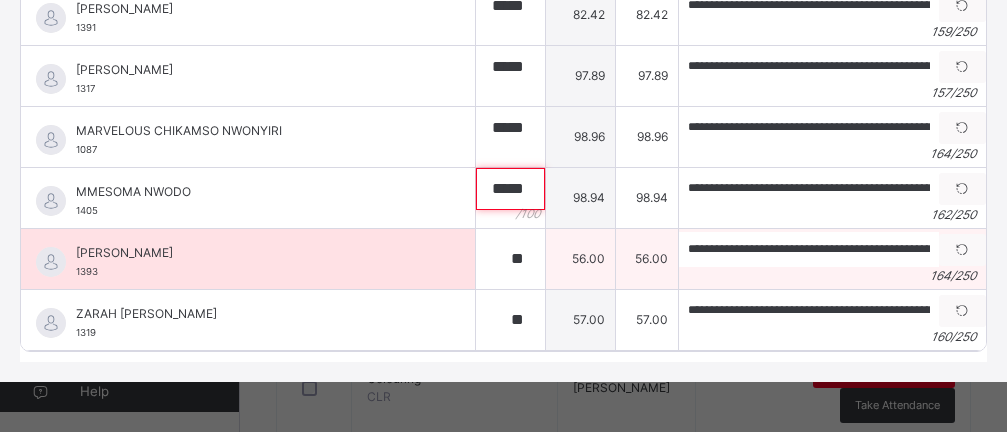 type on "*****" 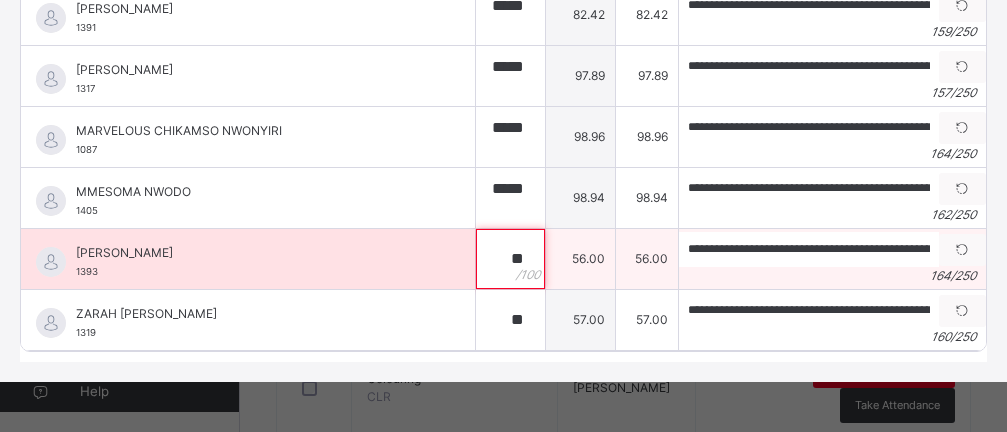 scroll, scrollTop: 0, scrollLeft: 5, axis: horizontal 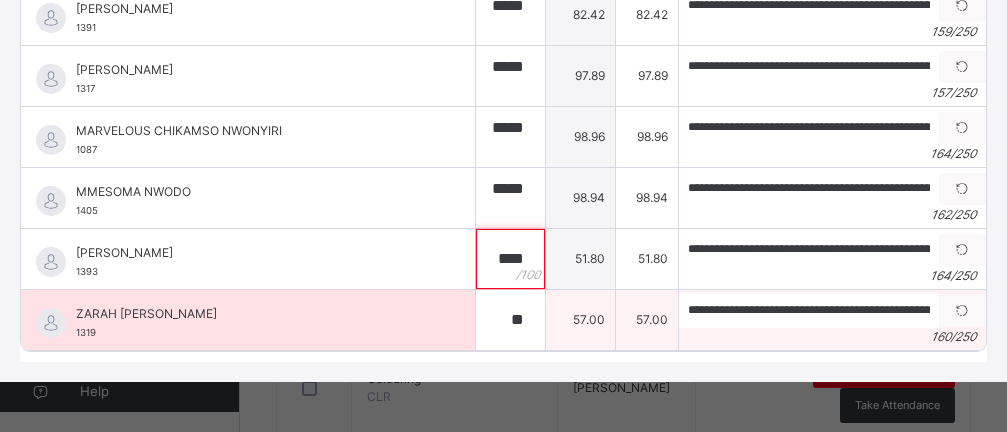 type on "****" 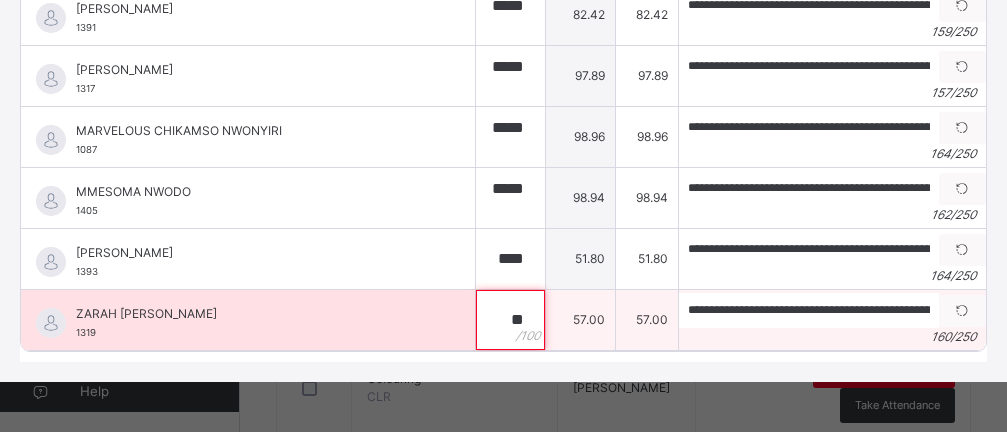 type on "*" 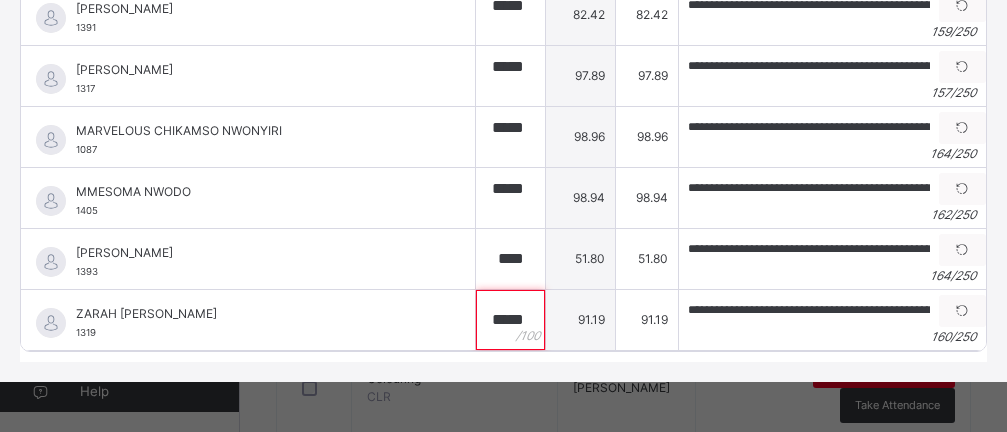 scroll, scrollTop: 105, scrollLeft: 0, axis: vertical 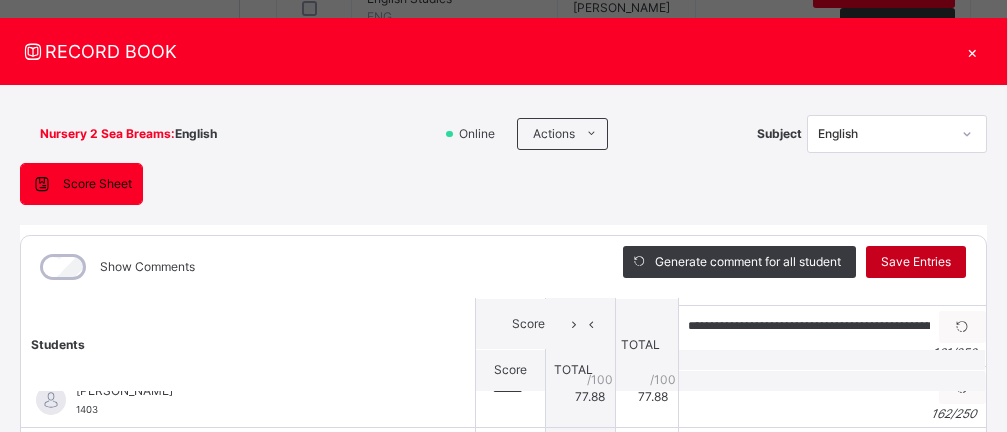 type on "*****" 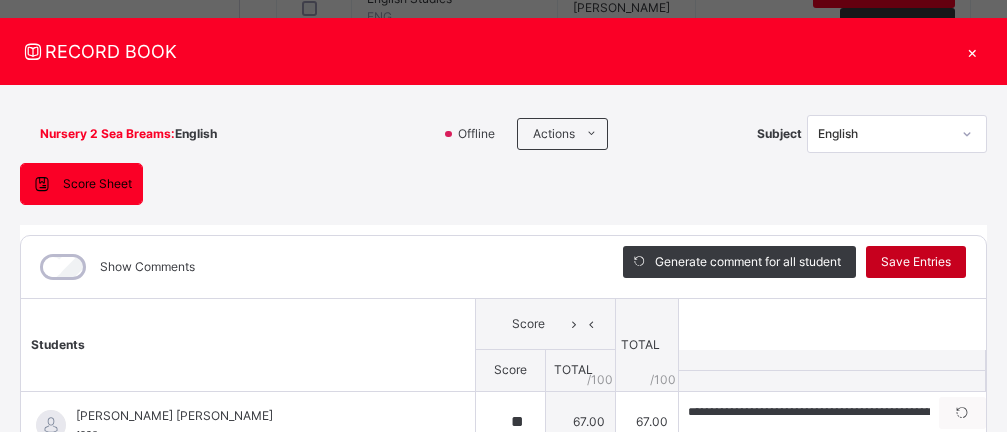 type on "**" 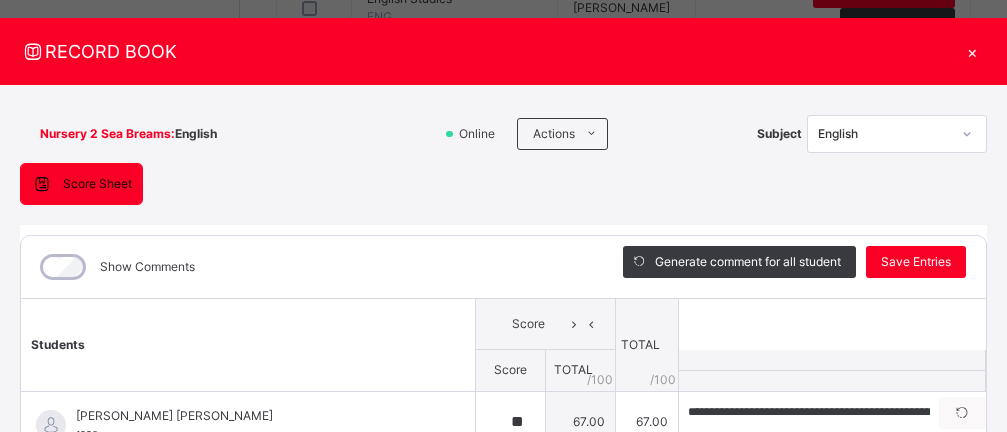 click 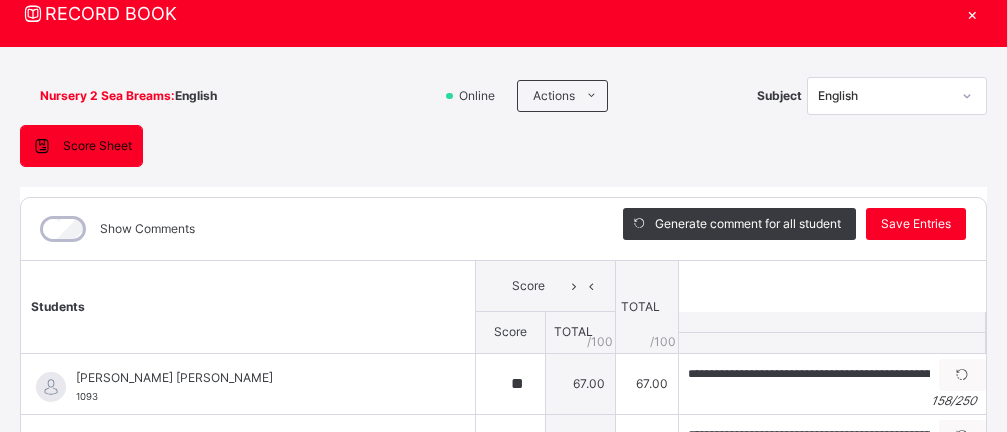 scroll, scrollTop: 71, scrollLeft: 0, axis: vertical 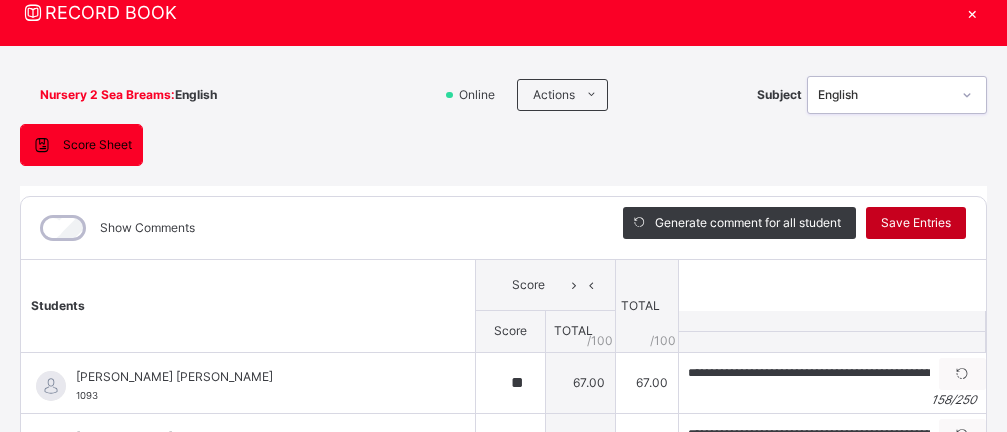 click on "Save Entries" at bounding box center [916, 223] 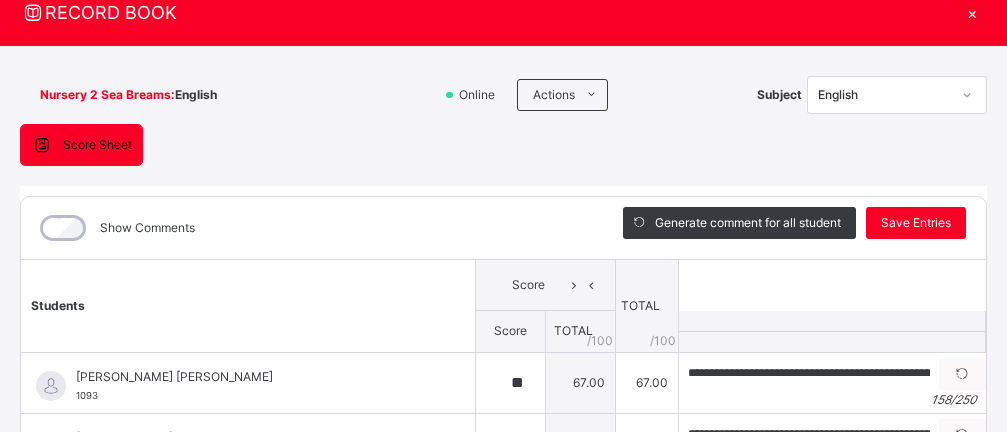 type on "**" 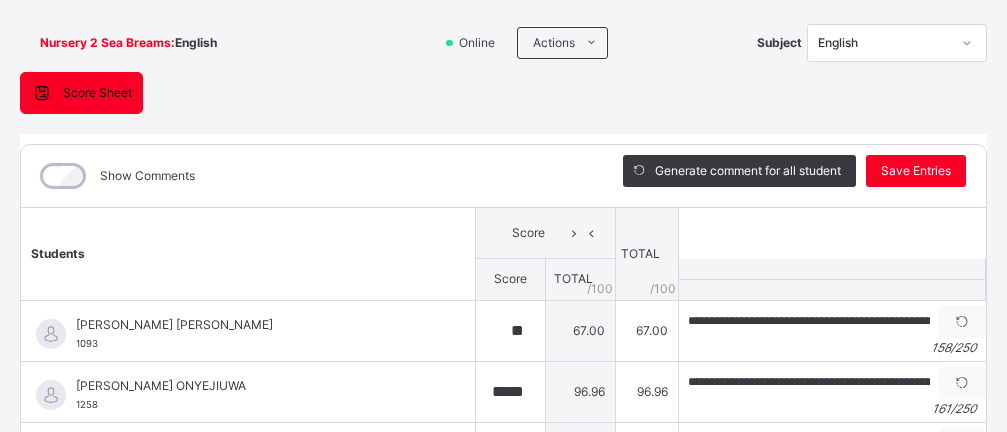 scroll, scrollTop: 161, scrollLeft: 0, axis: vertical 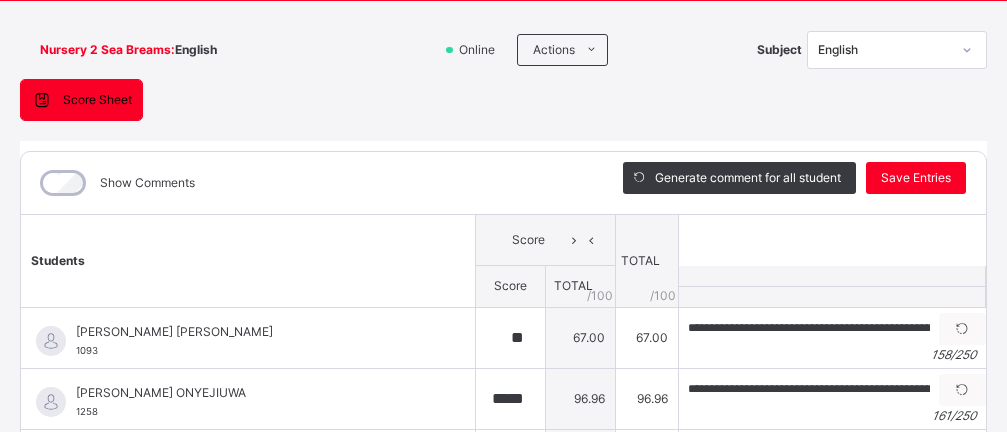 click 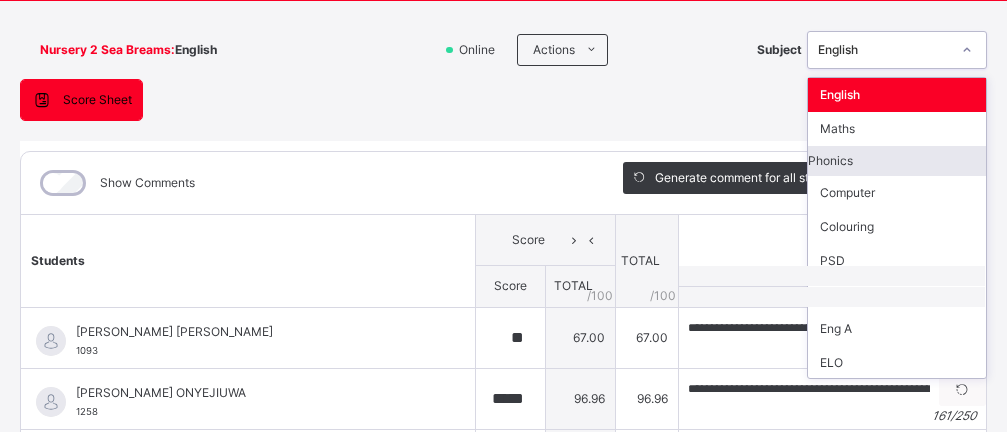 scroll, scrollTop: 45, scrollLeft: 0, axis: vertical 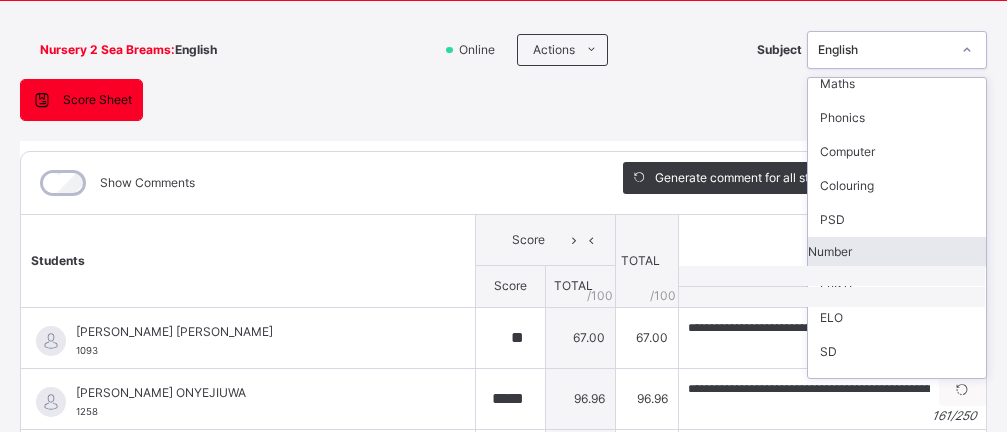 click on "Number" at bounding box center [897, 252] 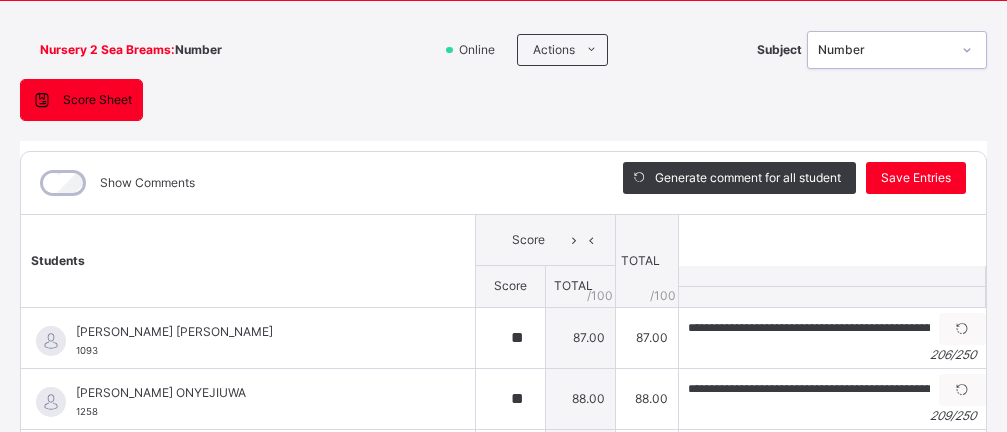 type on "**" 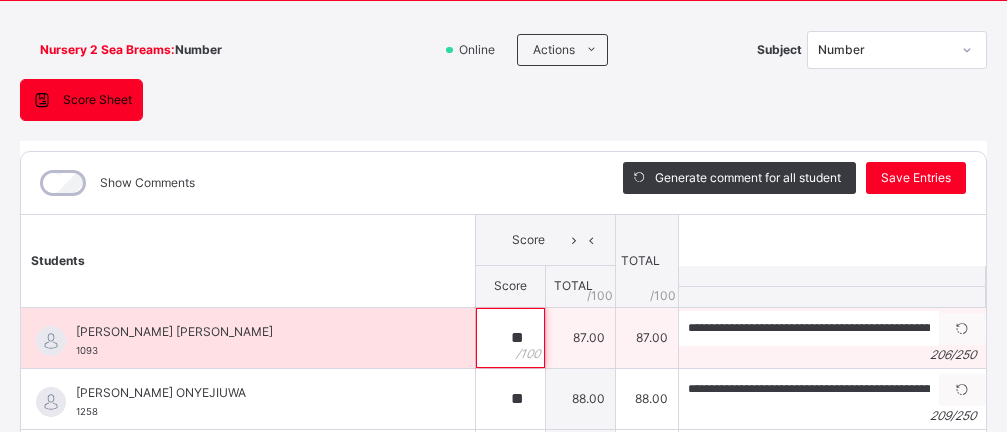 type on "*" 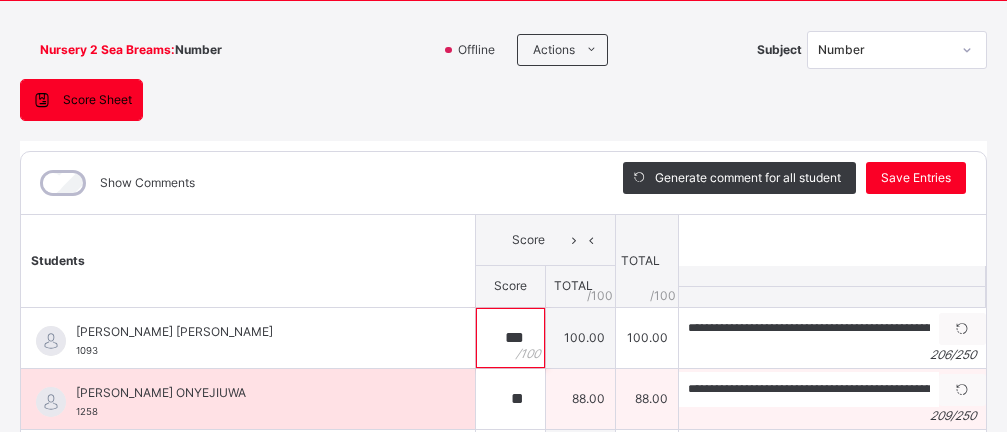 type on "***" 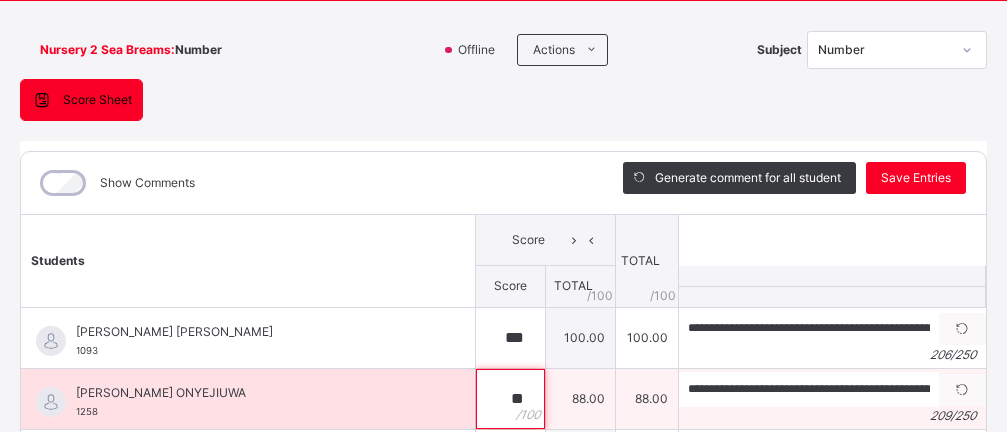 type on "*" 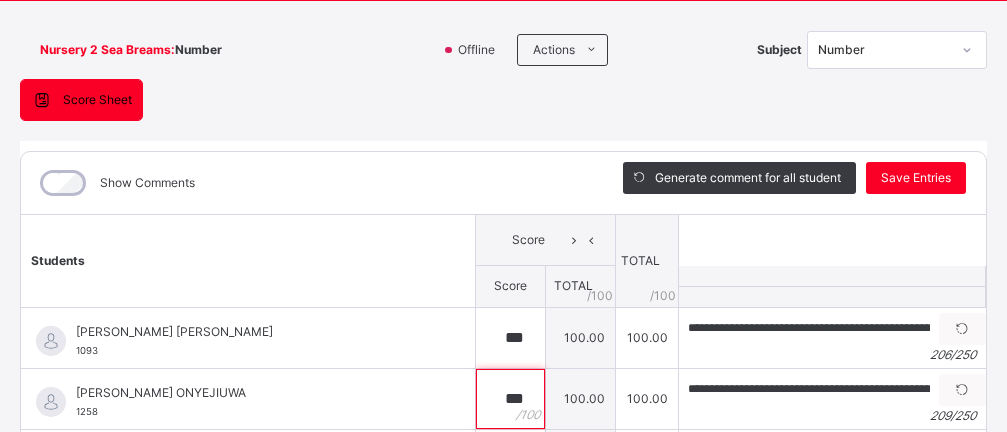 scroll, scrollTop: 479, scrollLeft: 0, axis: vertical 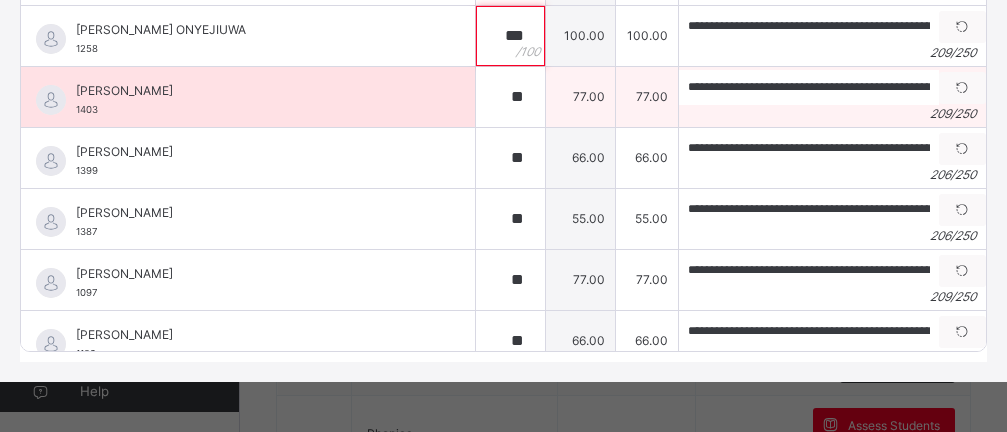 type on "***" 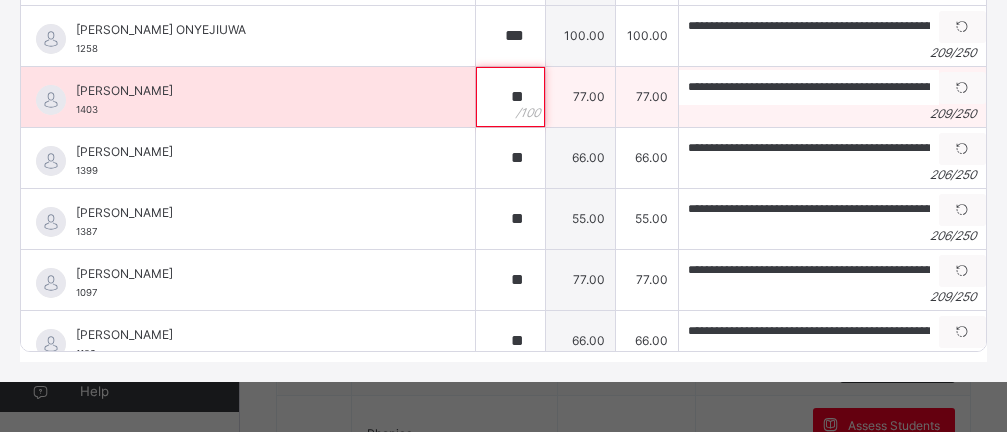 type on "*" 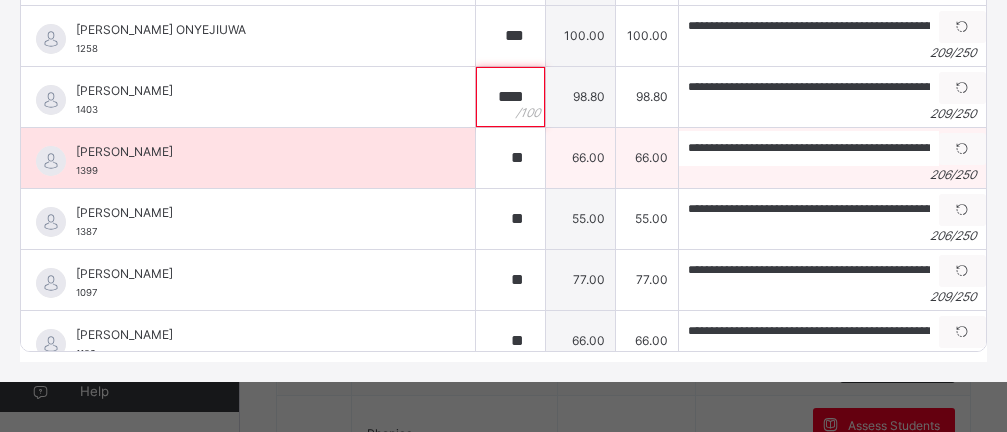 type on "****" 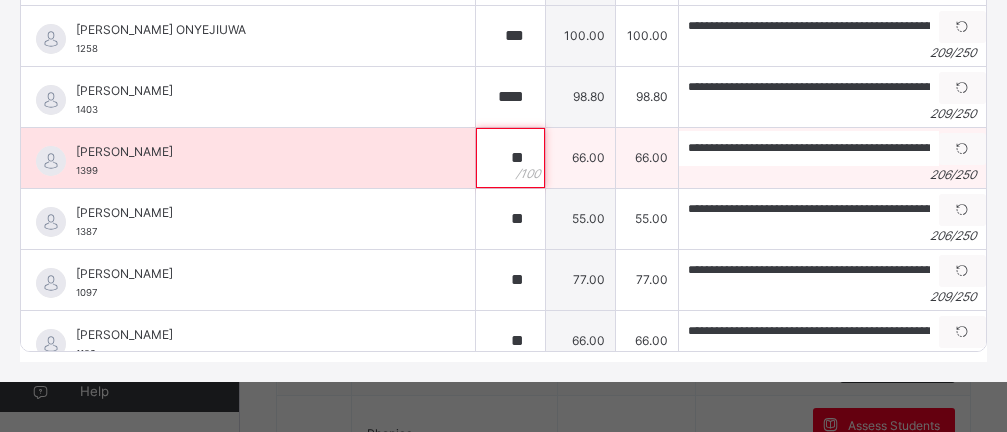 type on "*" 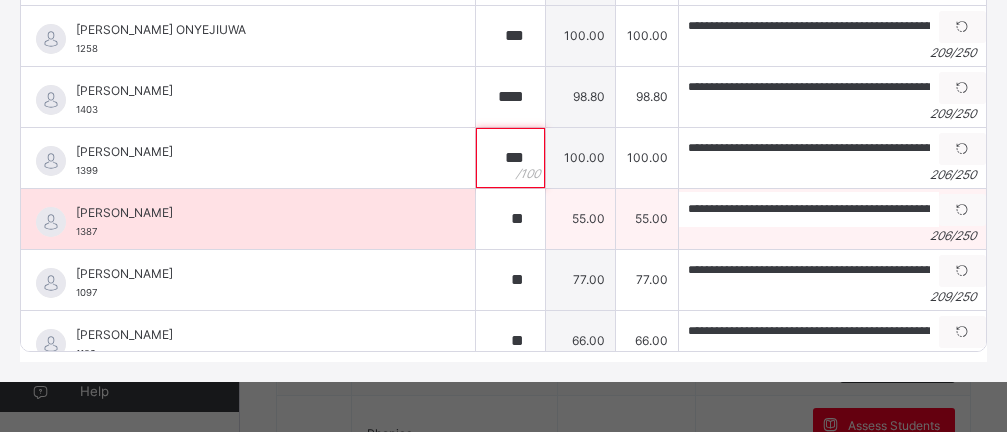 type on "***" 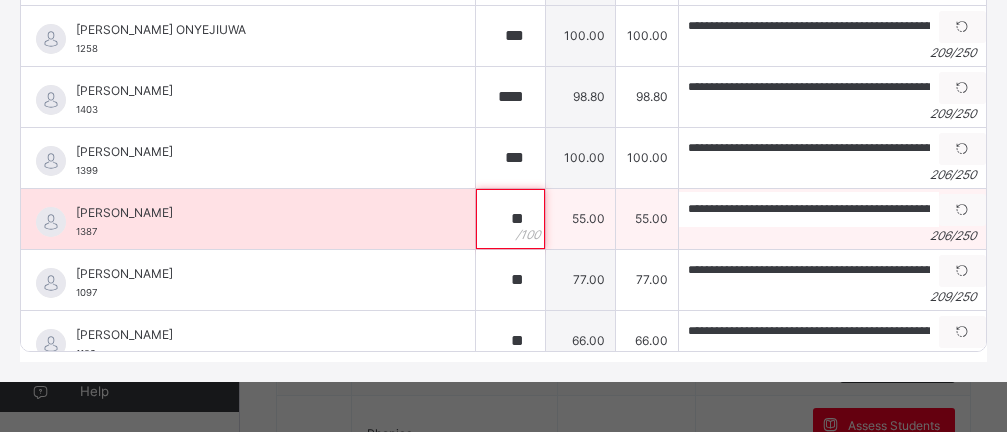 type on "*" 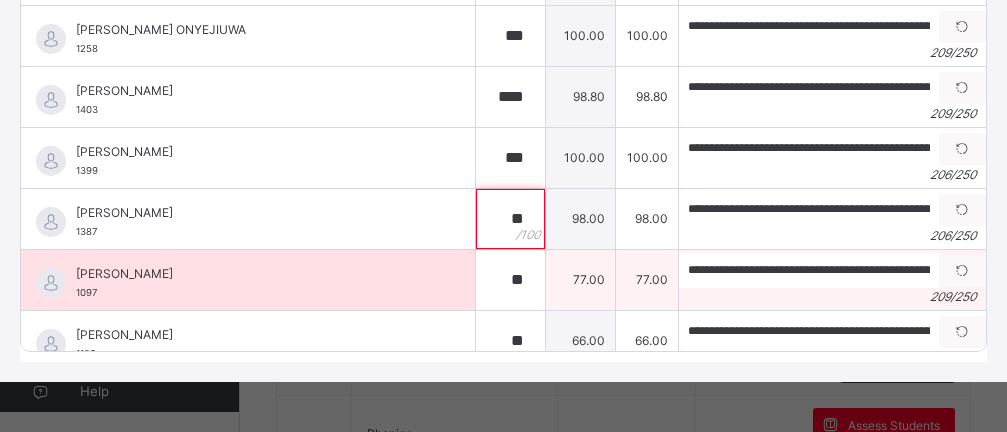 type on "**" 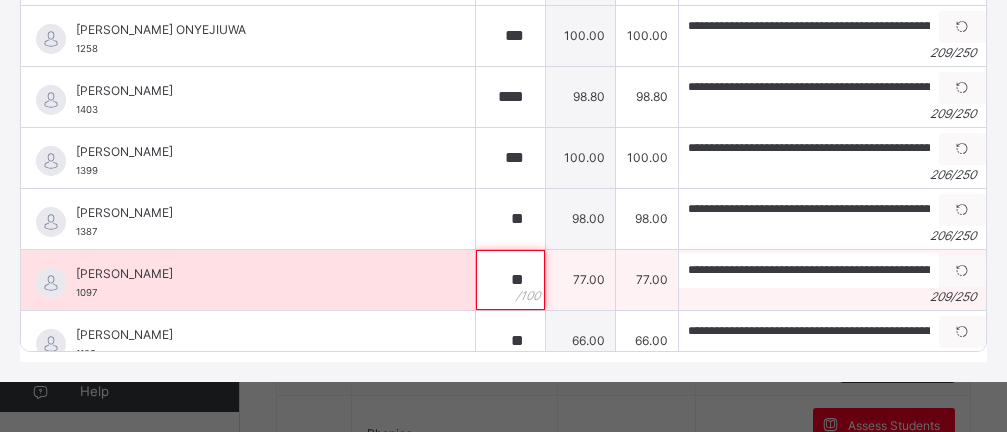 type on "*" 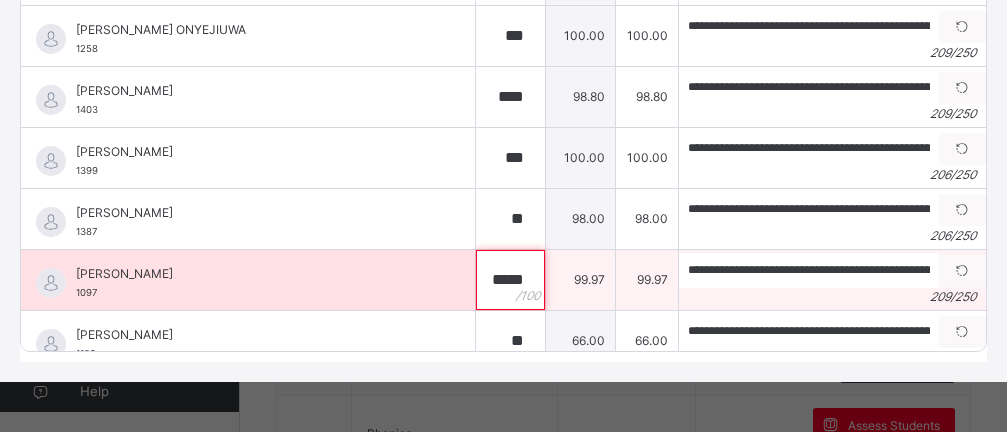 scroll, scrollTop: 0, scrollLeft: 3, axis: horizontal 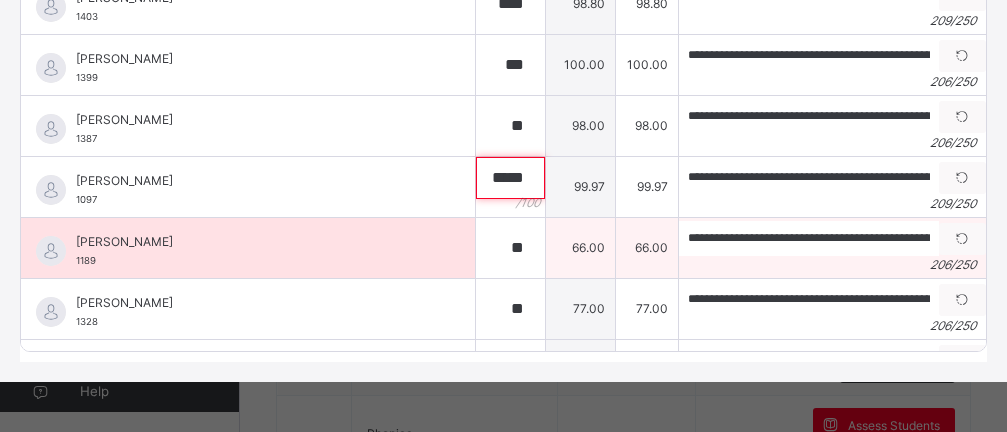 type on "*****" 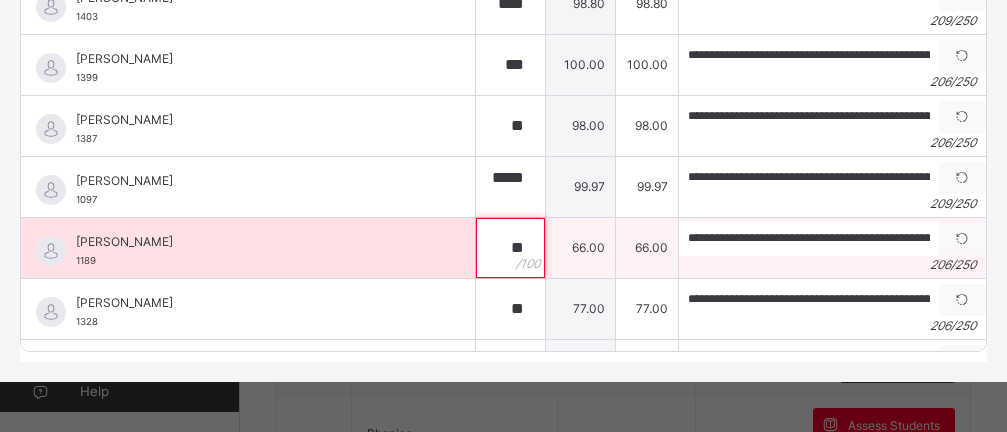 scroll, scrollTop: 0, scrollLeft: 3, axis: horizontal 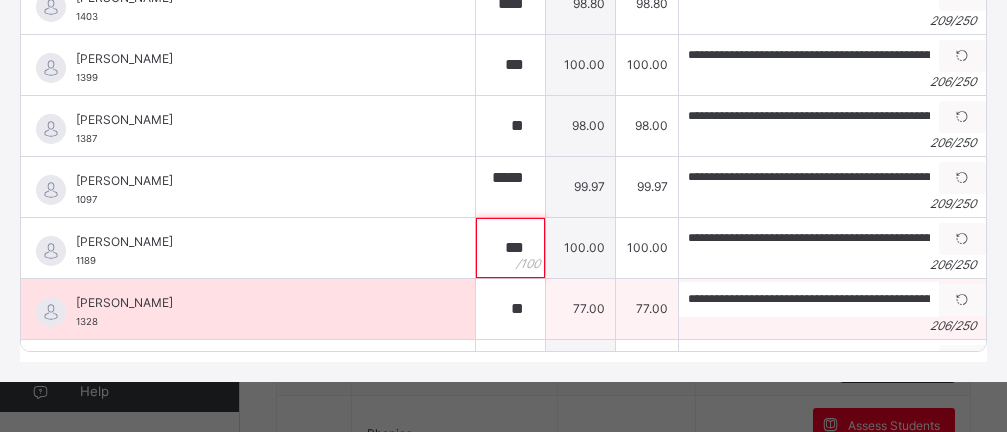 type on "***" 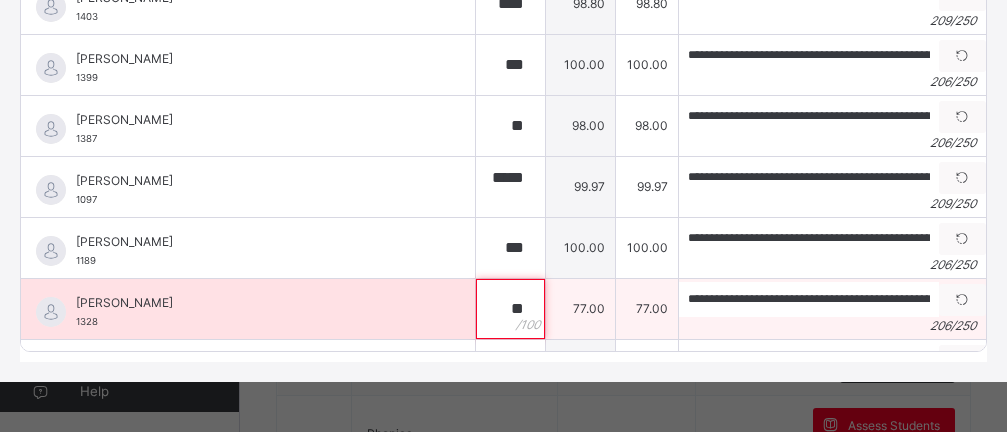 type on "*" 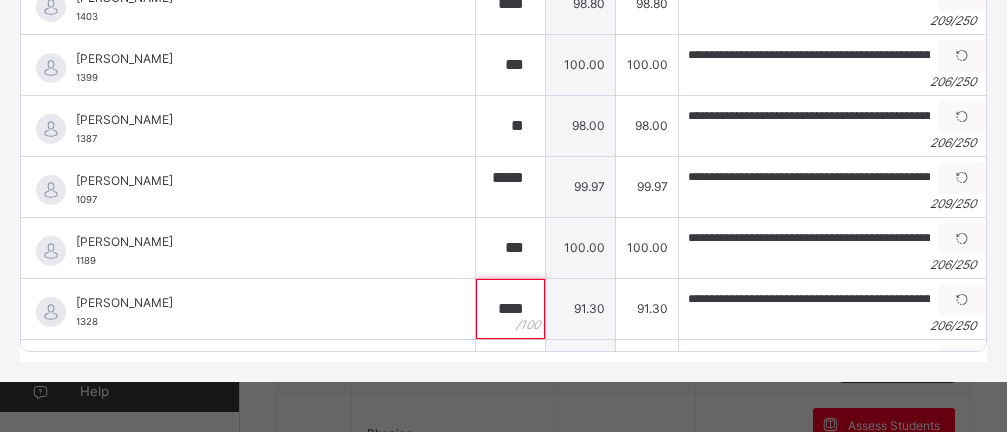 scroll, scrollTop: 453, scrollLeft: 0, axis: vertical 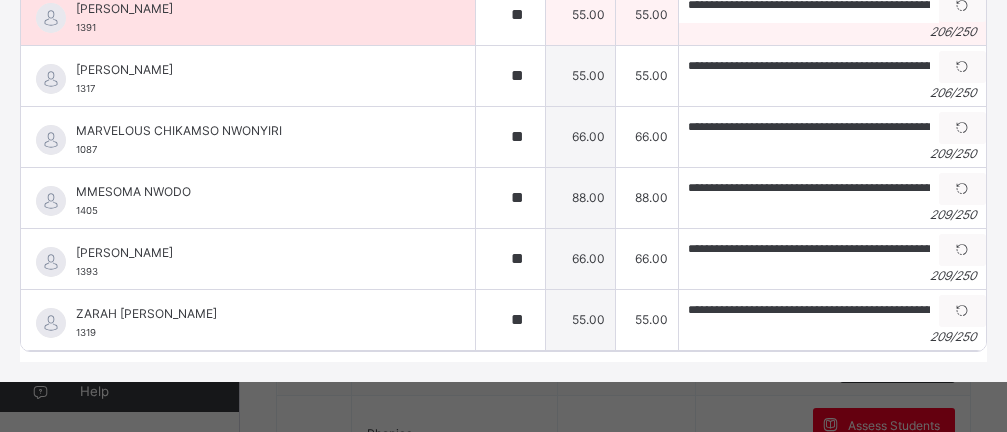 type on "****" 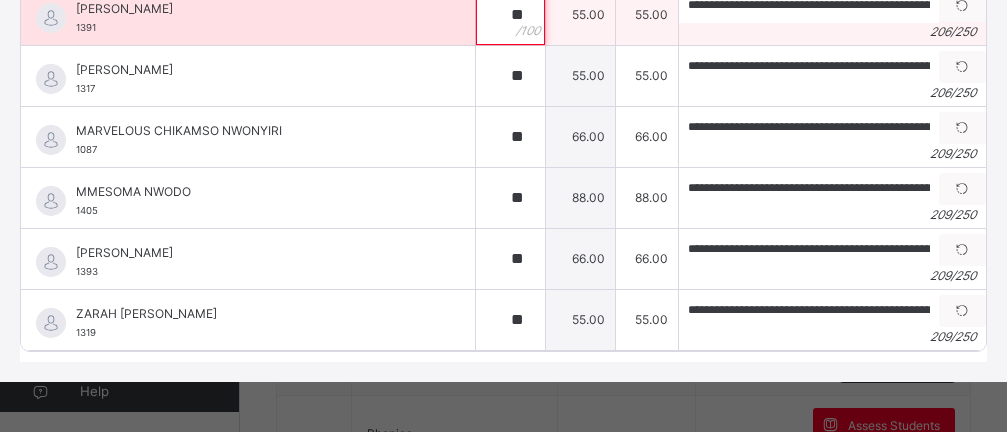 type on "*" 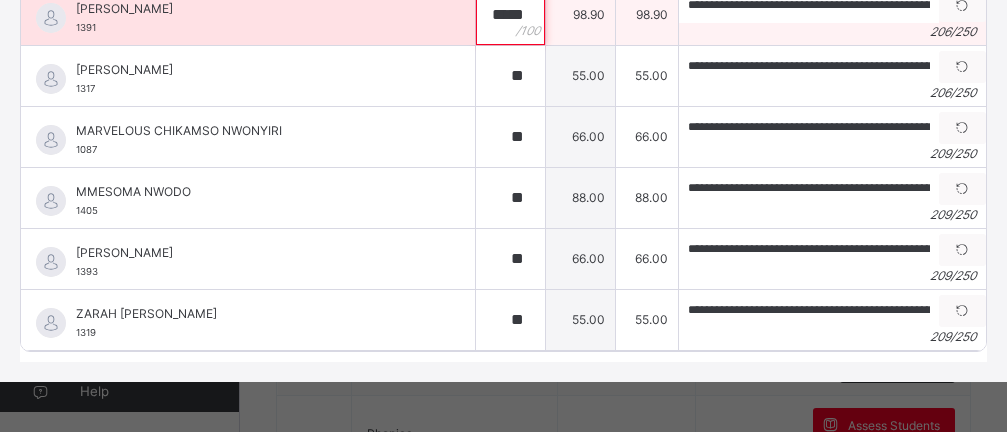 scroll, scrollTop: 0, scrollLeft: 4, axis: horizontal 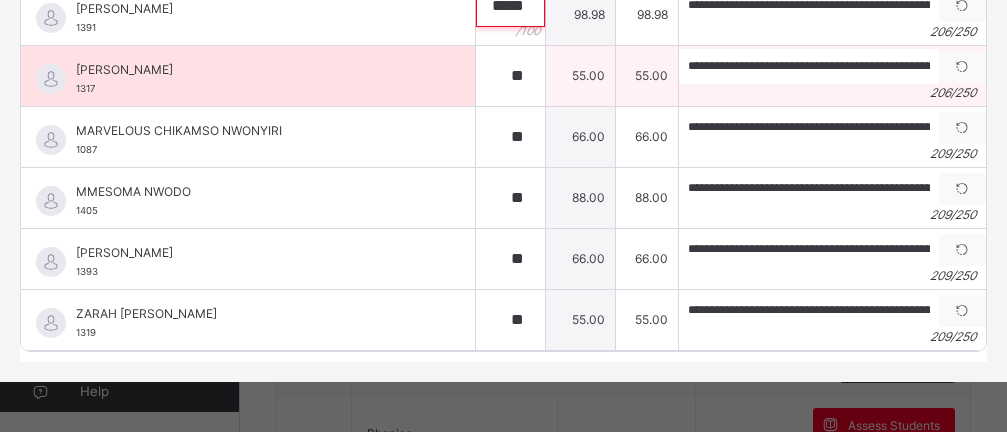 type on "*****" 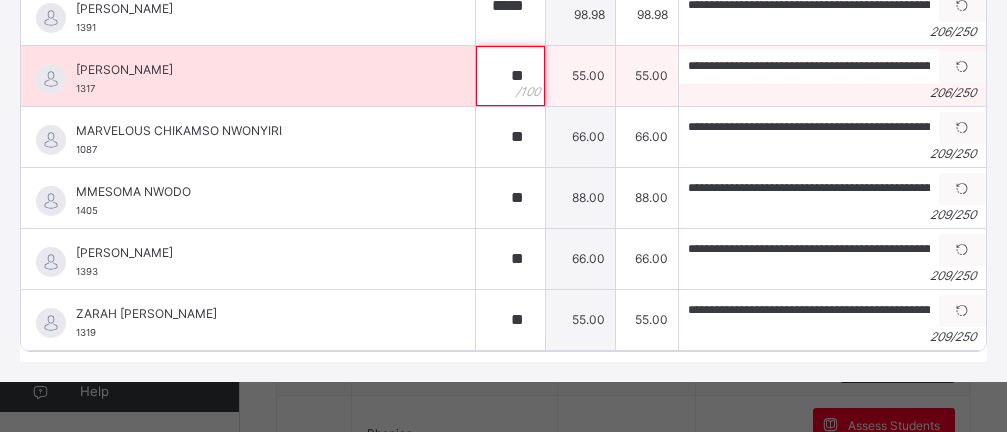 scroll, scrollTop: 0, scrollLeft: 4, axis: horizontal 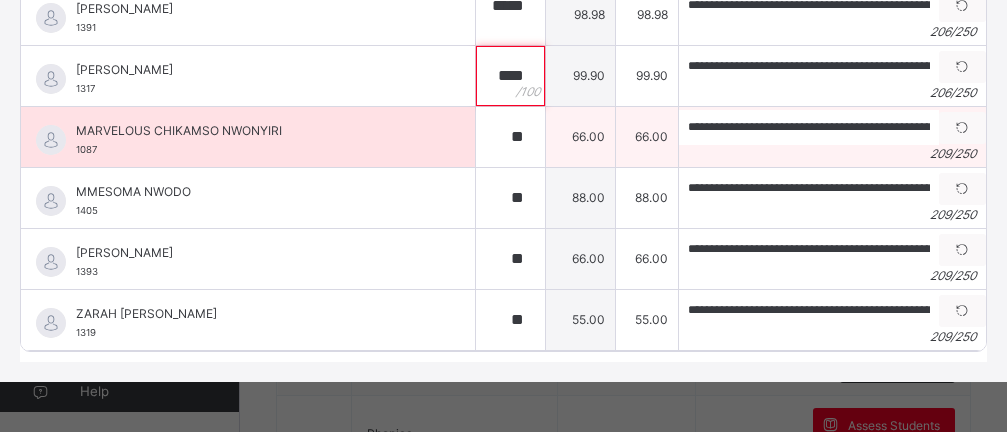 type on "****" 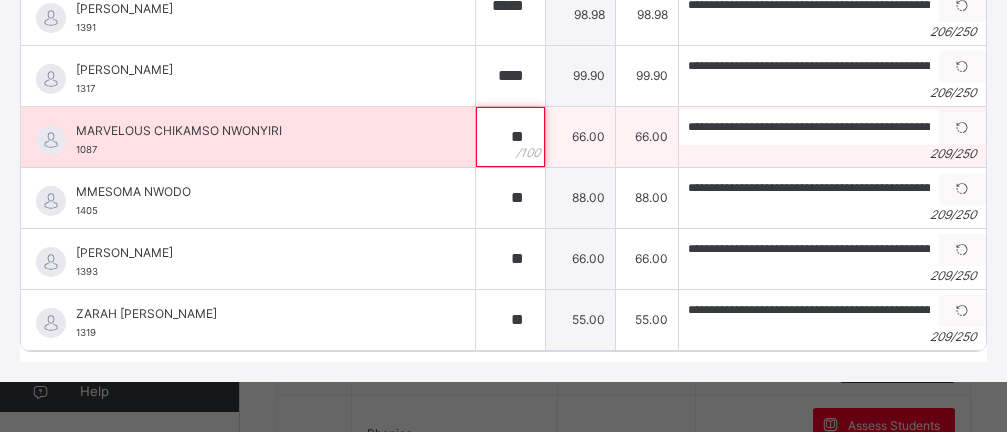 type on "*" 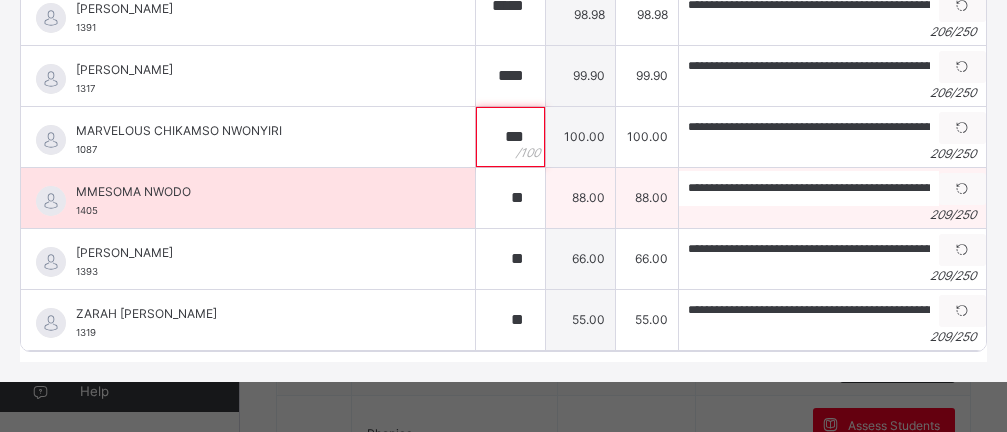 type on "***" 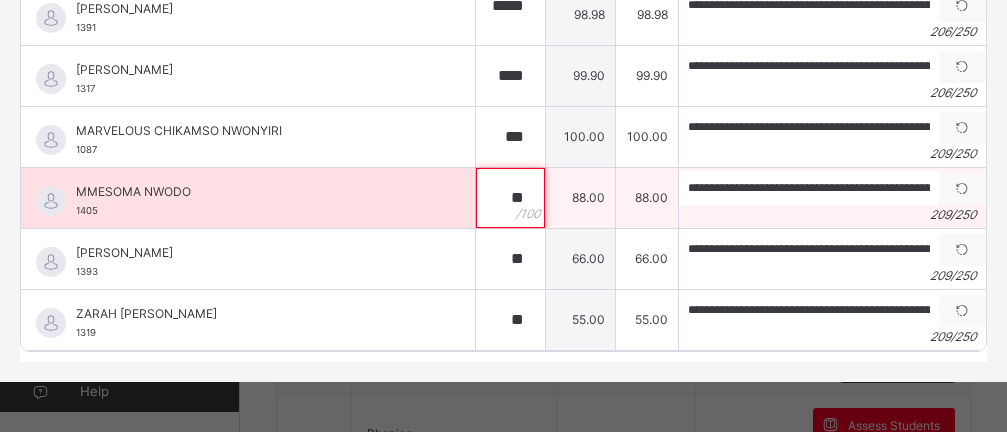 type on "*" 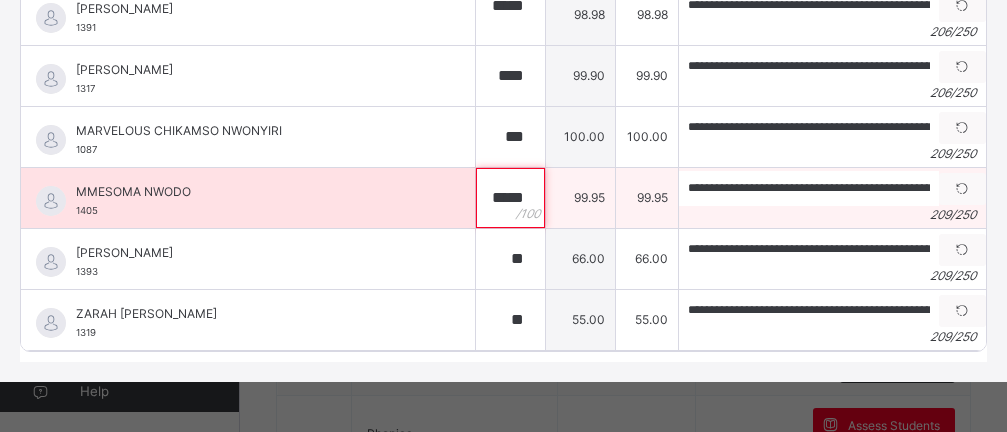 scroll, scrollTop: 0, scrollLeft: 4, axis: horizontal 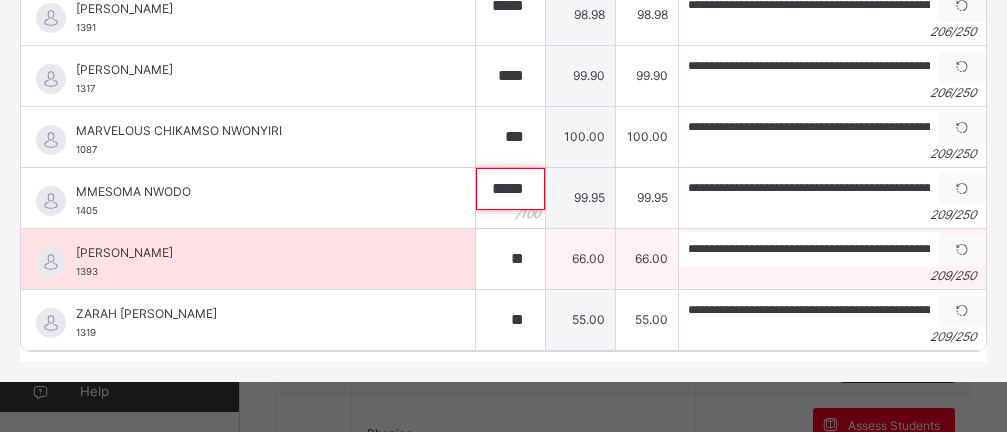 type on "*****" 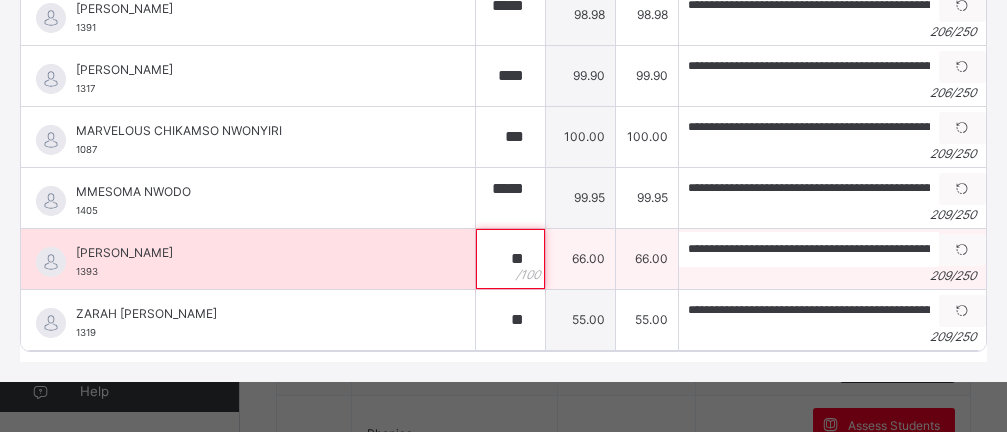 scroll, scrollTop: 0, scrollLeft: 4, axis: horizontal 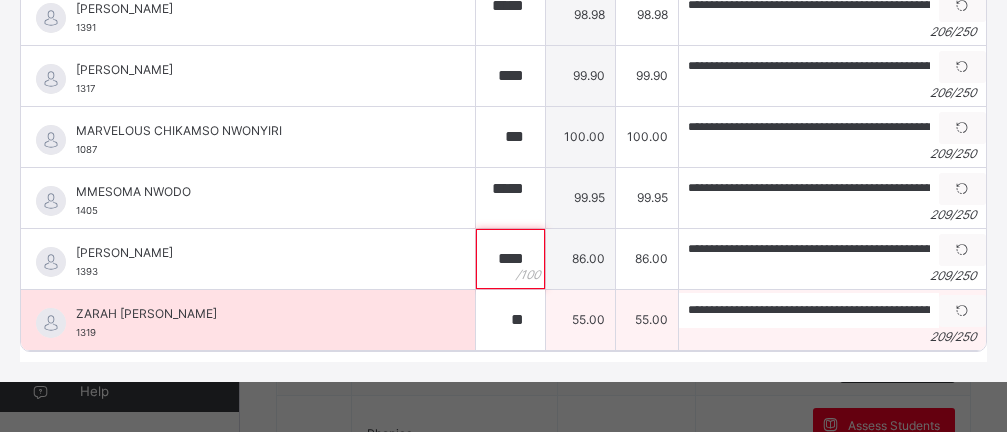 type on "****" 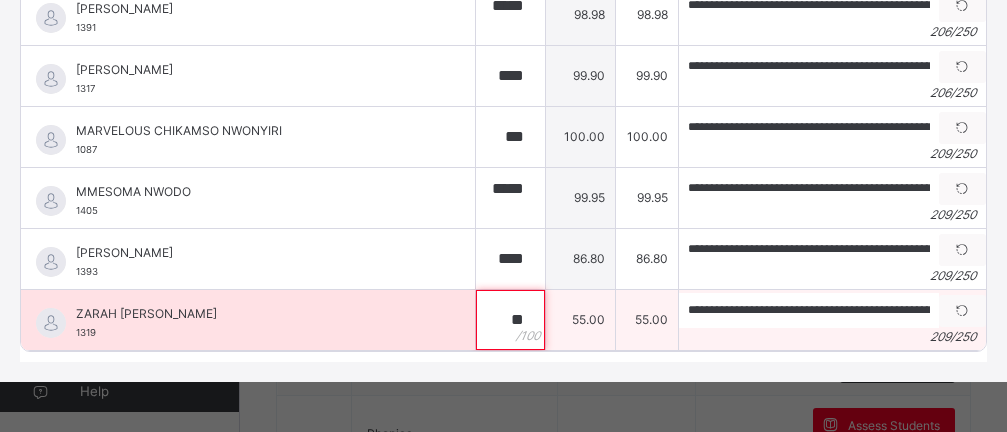 type on "*" 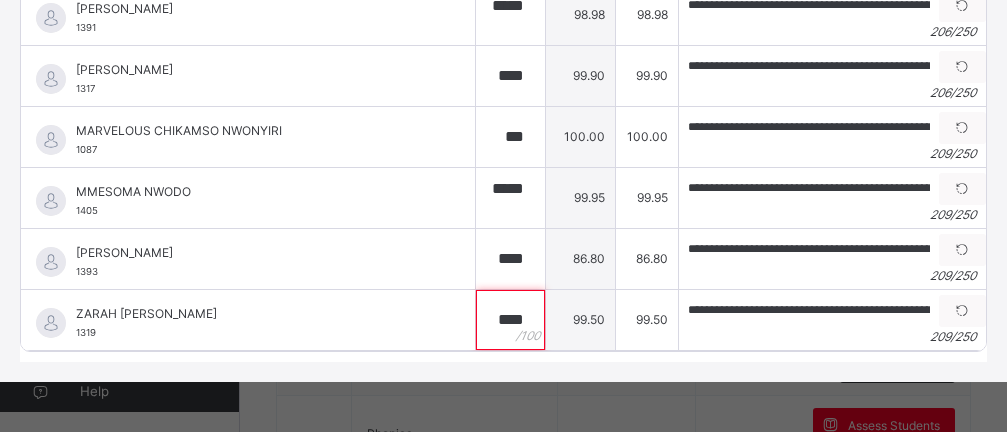 scroll, scrollTop: 93, scrollLeft: 0, axis: vertical 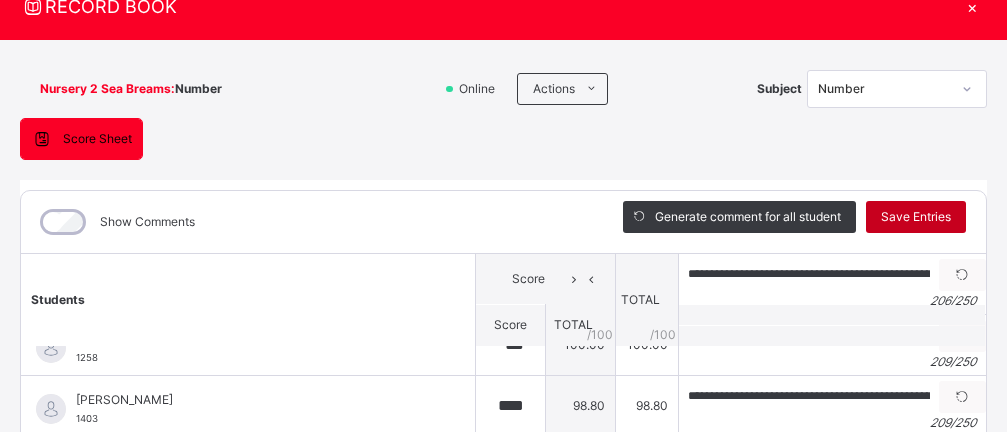 type on "****" 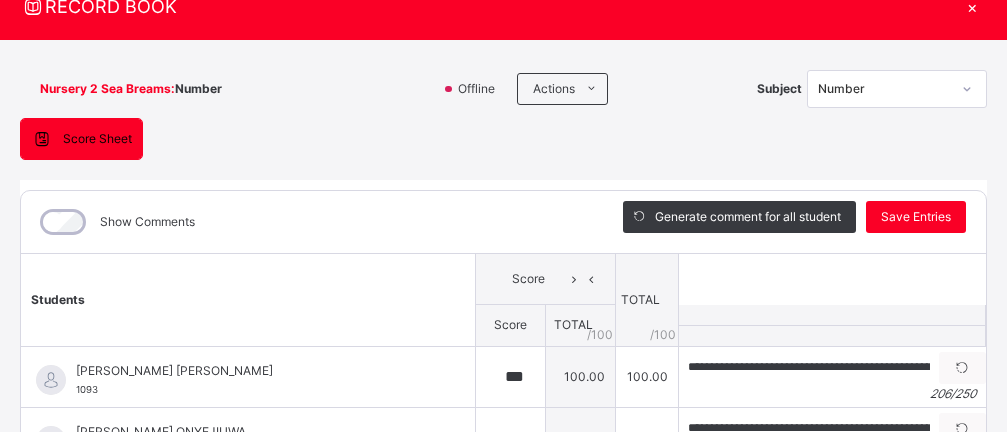 type on "***" 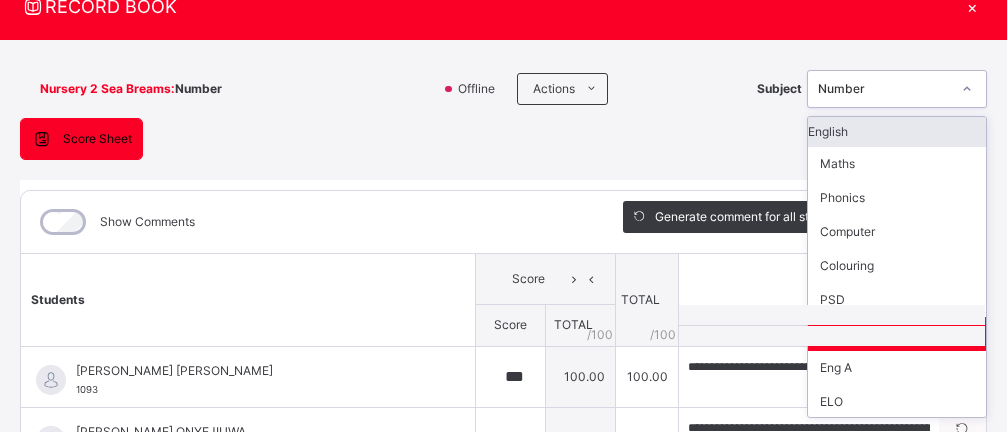 scroll, scrollTop: 108, scrollLeft: 0, axis: vertical 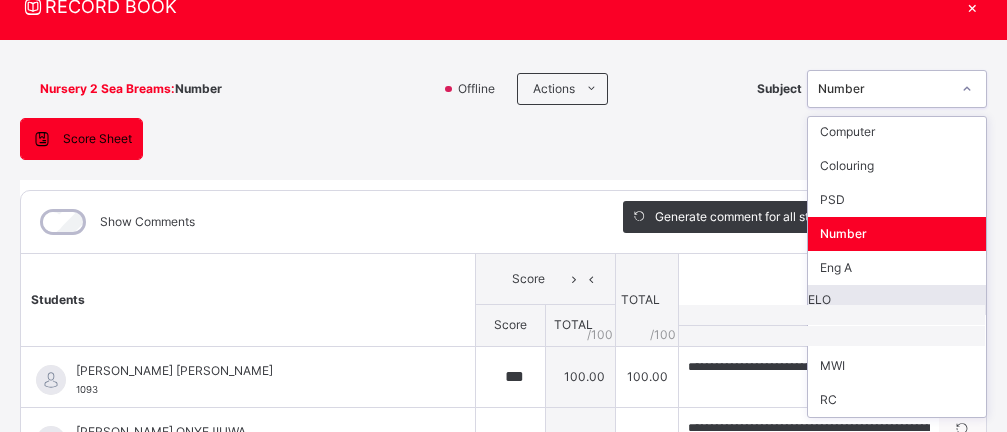 click on "ELO" at bounding box center (897, 300) 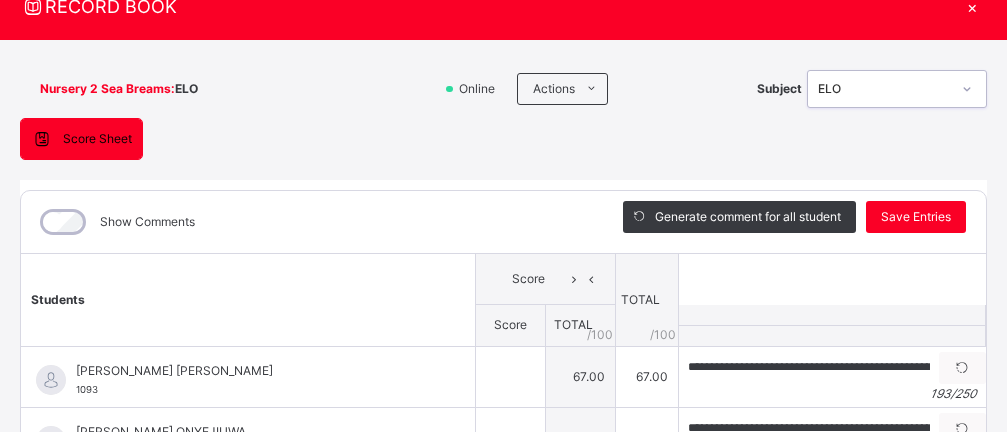 type on "**" 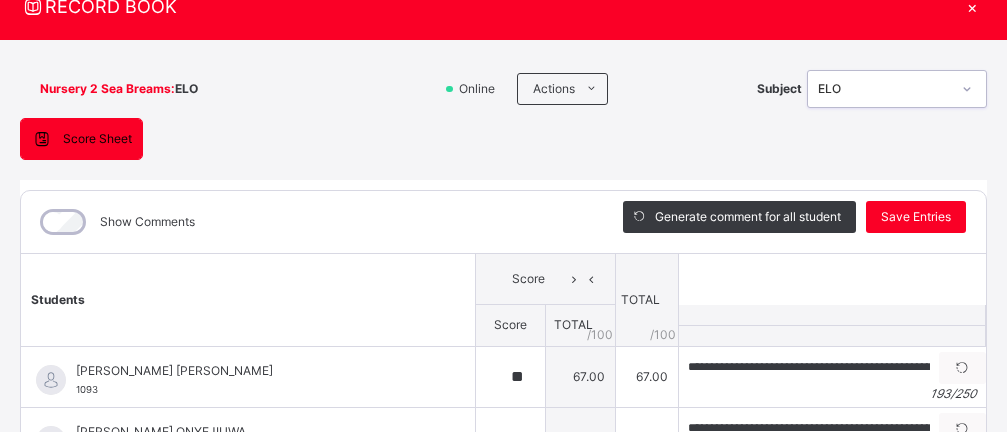 type on "**" 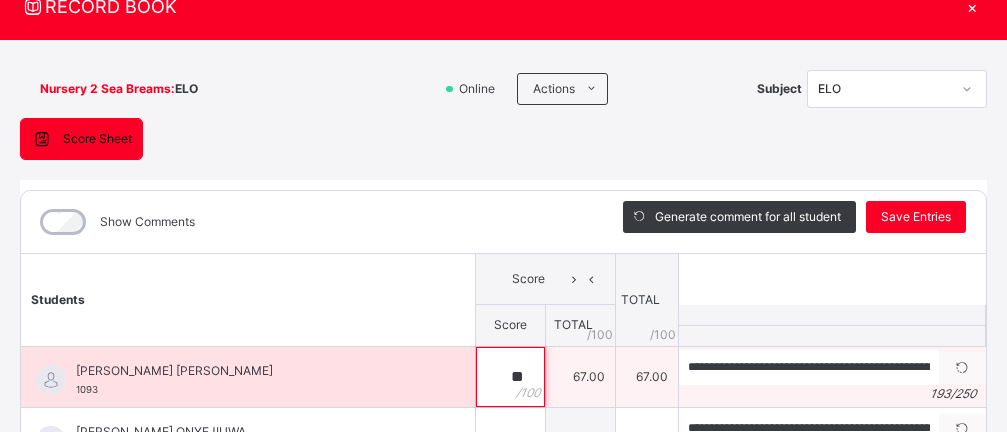 type on "*" 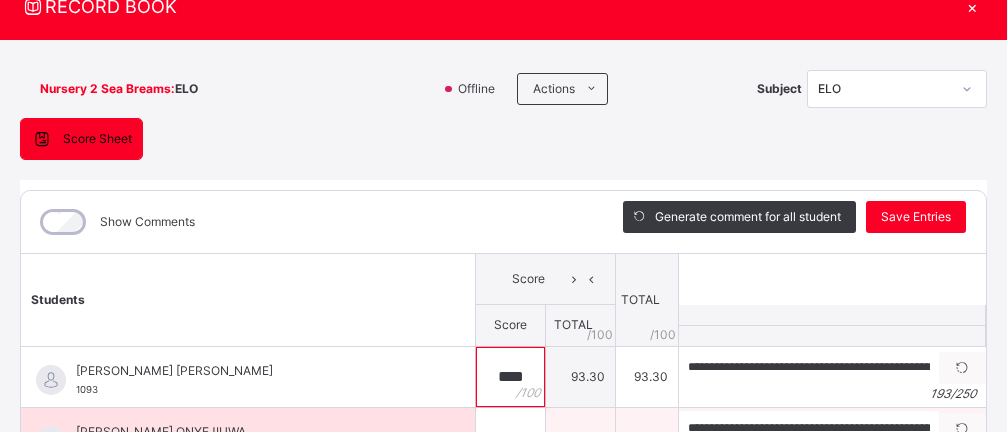 type on "****" 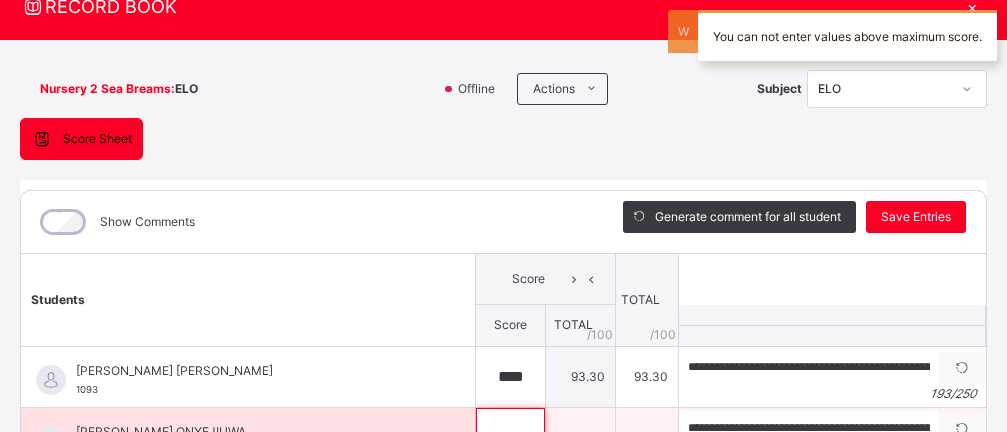 scroll, scrollTop: 93, scrollLeft: 0, axis: vertical 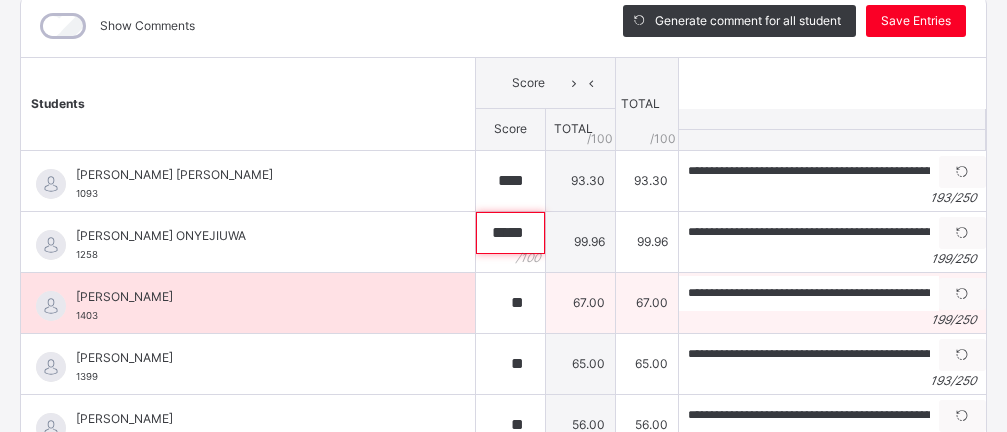 type on "*****" 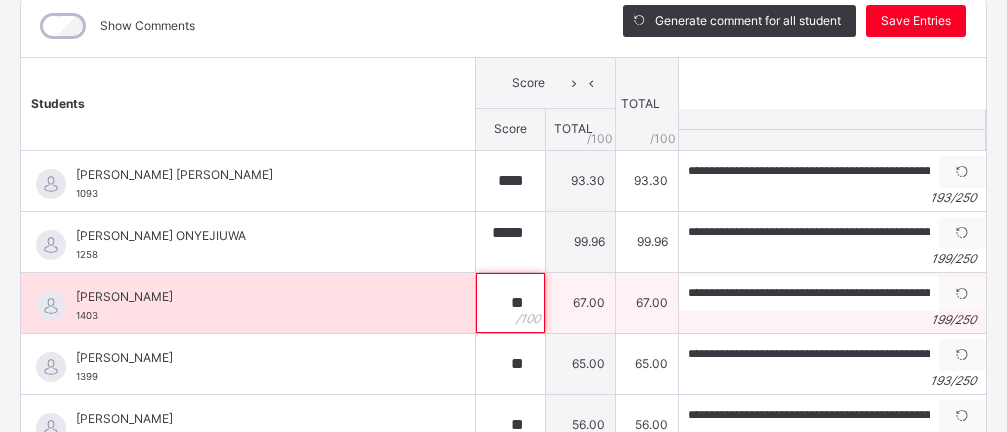 scroll, scrollTop: 0, scrollLeft: 4, axis: horizontal 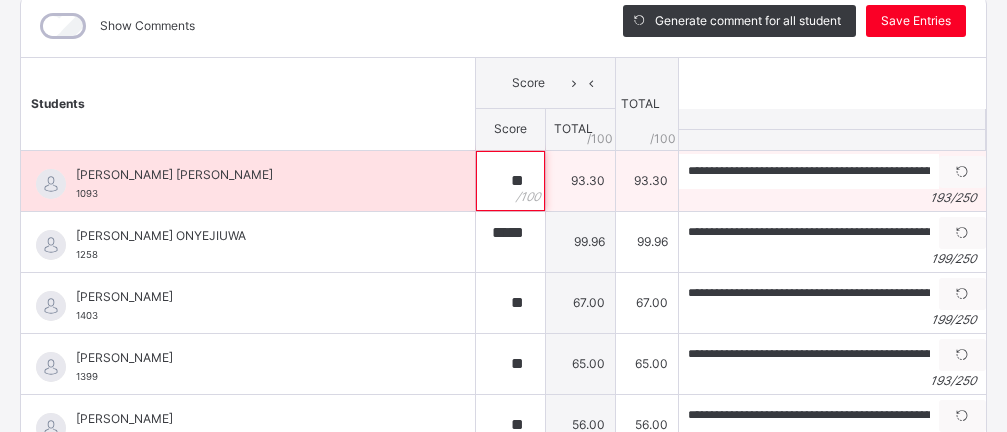 type on "*" 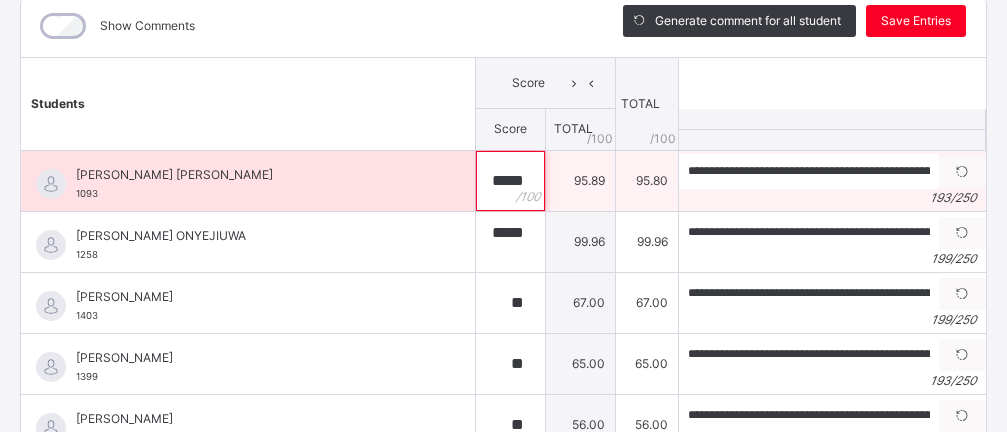 scroll, scrollTop: 0, scrollLeft: 4, axis: horizontal 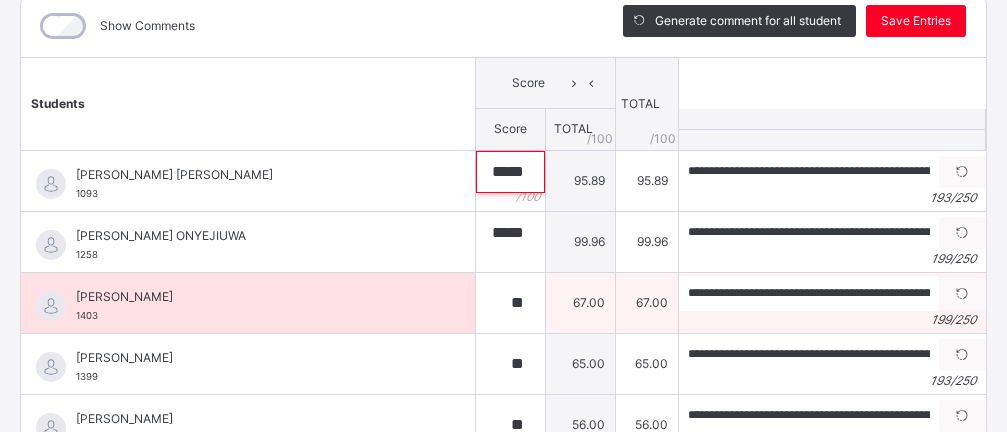 type on "*****" 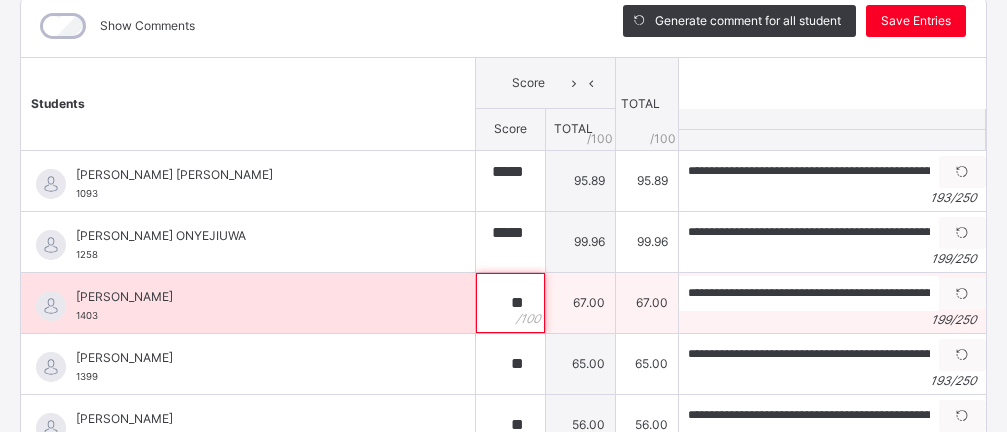 scroll, scrollTop: 0, scrollLeft: 4, axis: horizontal 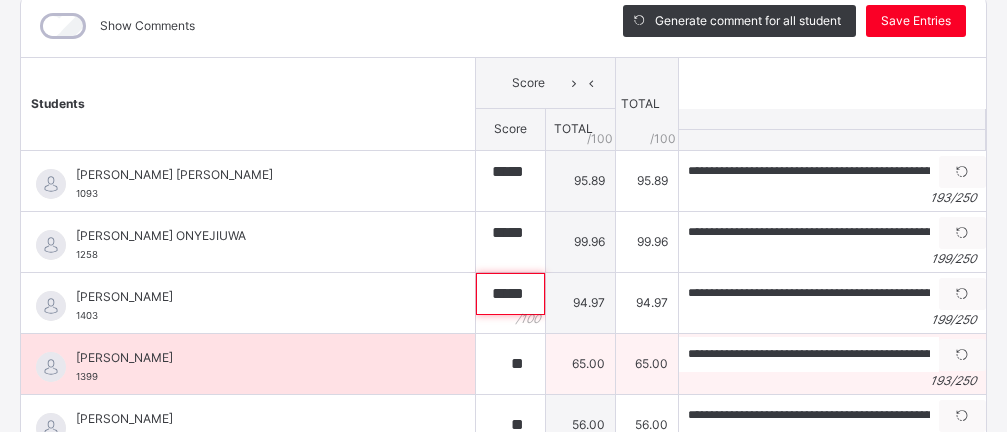 type on "*****" 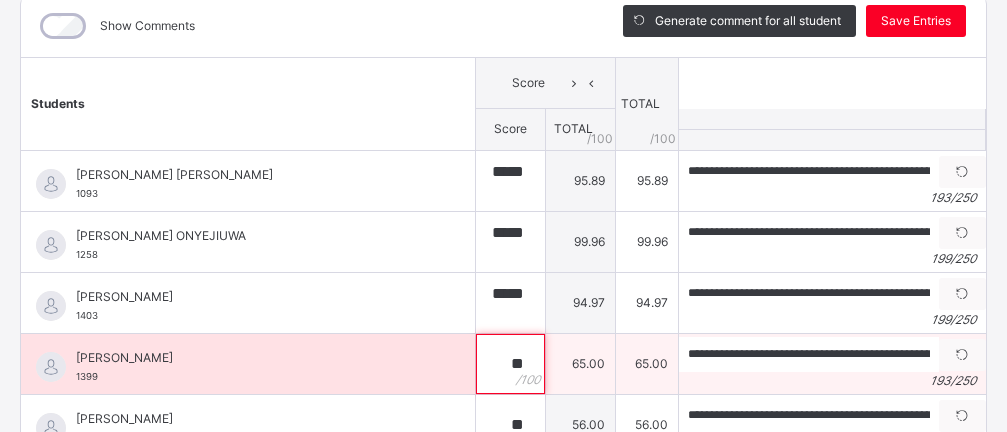 scroll, scrollTop: 0, scrollLeft: 3, axis: horizontal 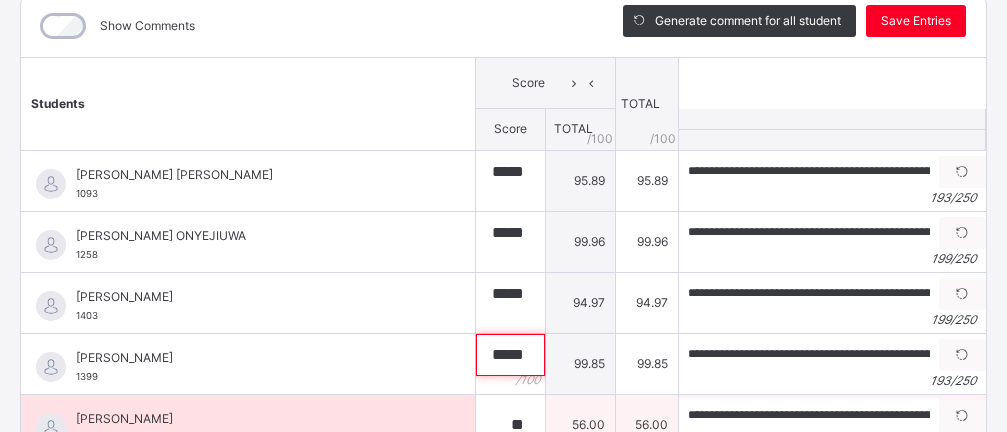 type on "*****" 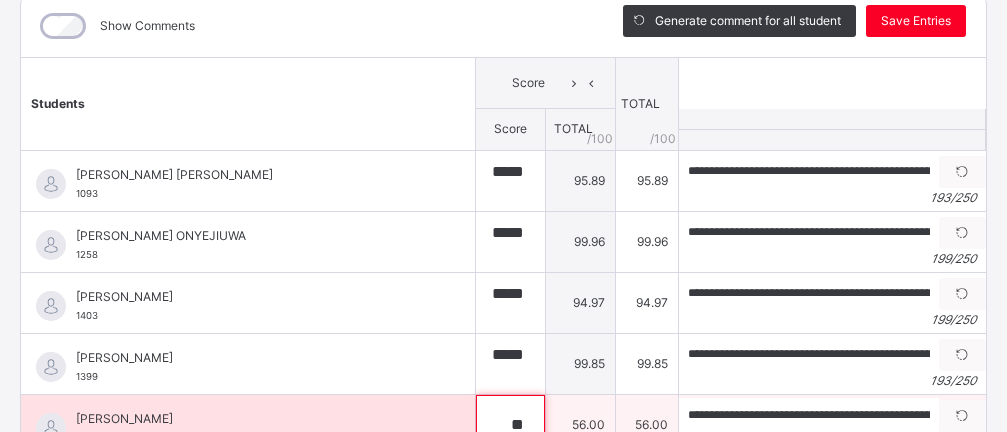 scroll, scrollTop: 0, scrollLeft: 4, axis: horizontal 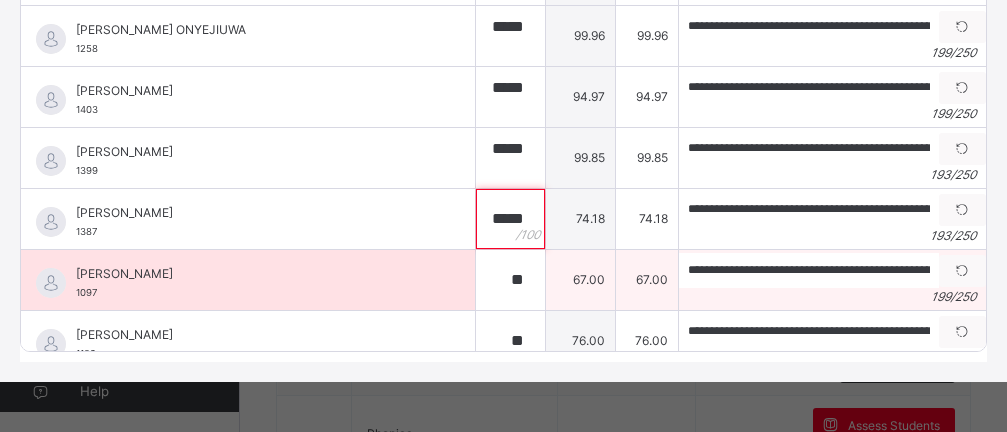 type on "*****" 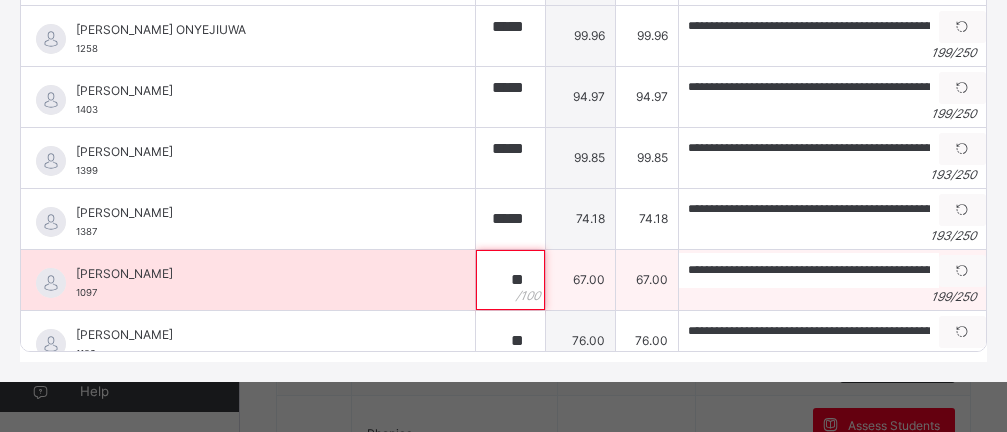 type on "*" 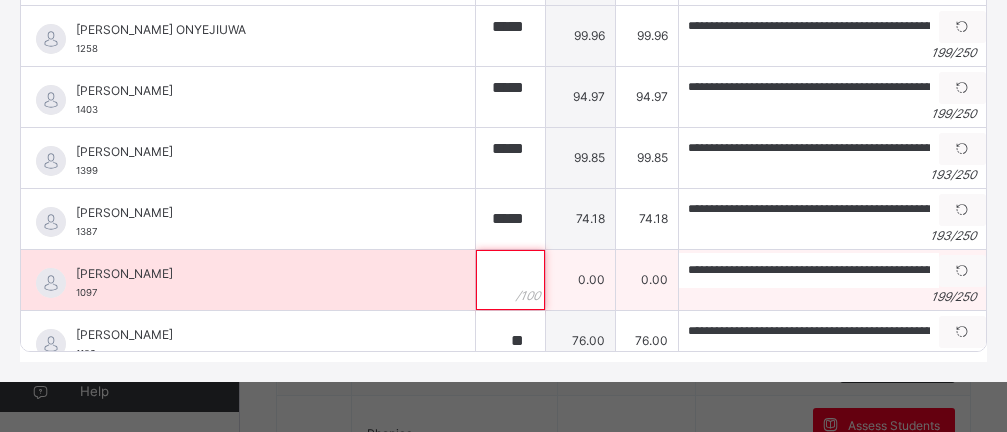 type on "*" 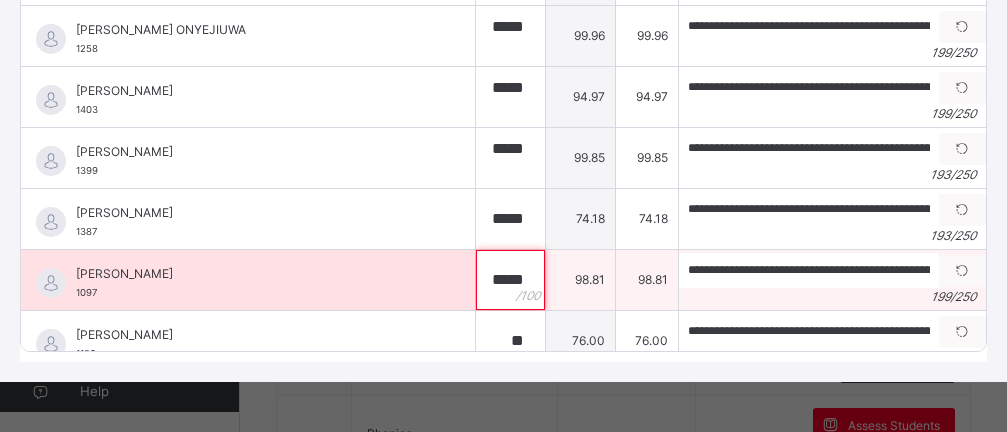 scroll, scrollTop: 0, scrollLeft: 1, axis: horizontal 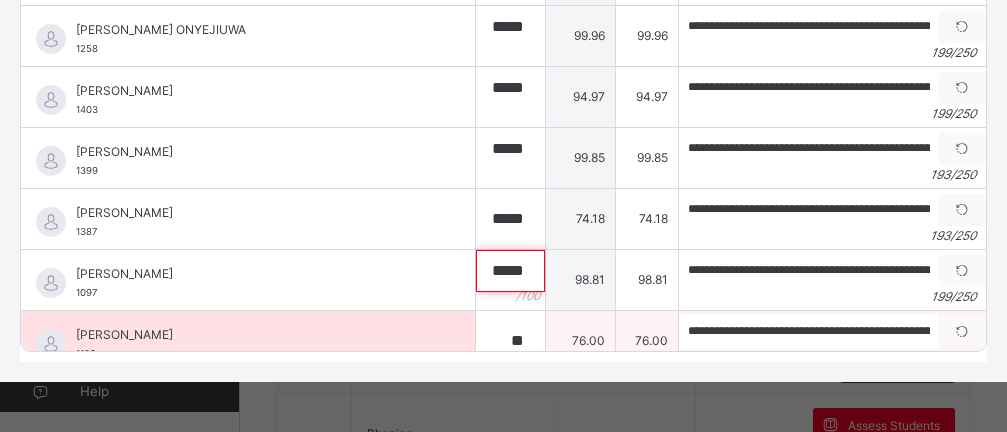 type on "*****" 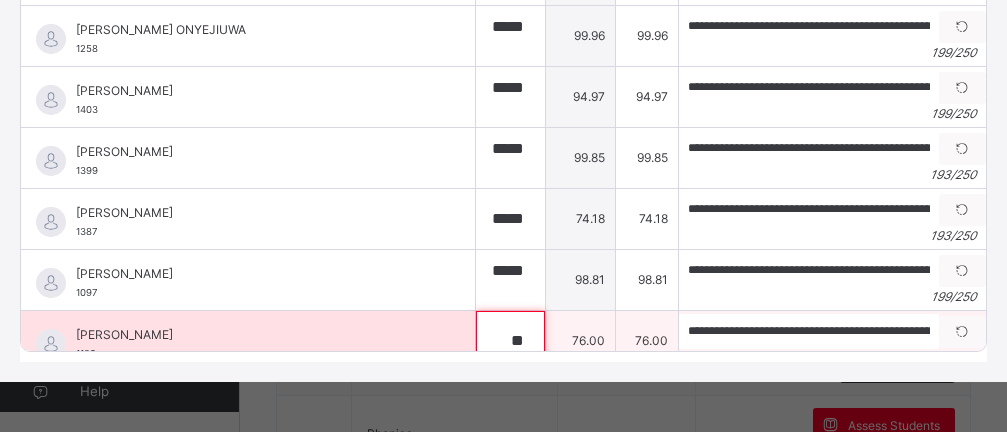 scroll, scrollTop: 0, scrollLeft: 1, axis: horizontal 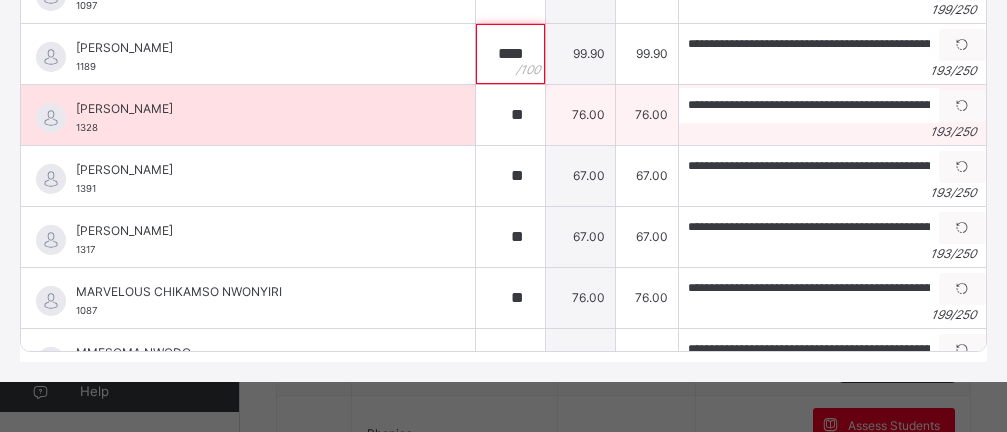type on "****" 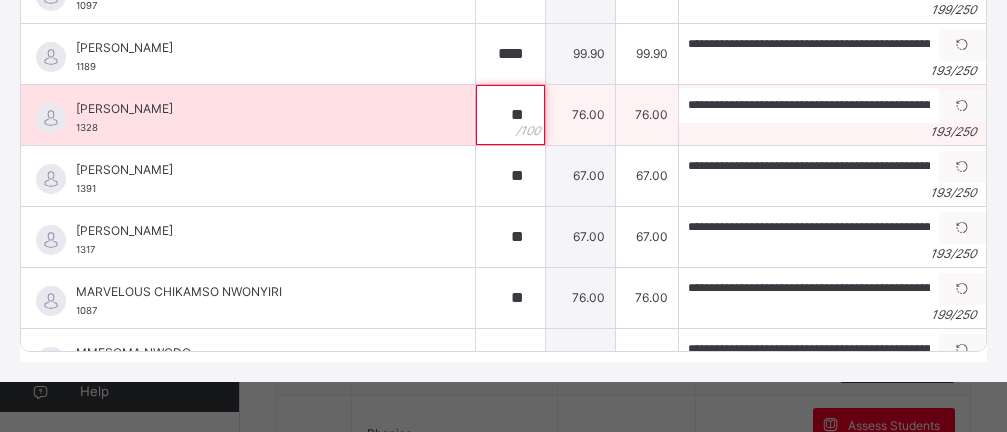 type on "*" 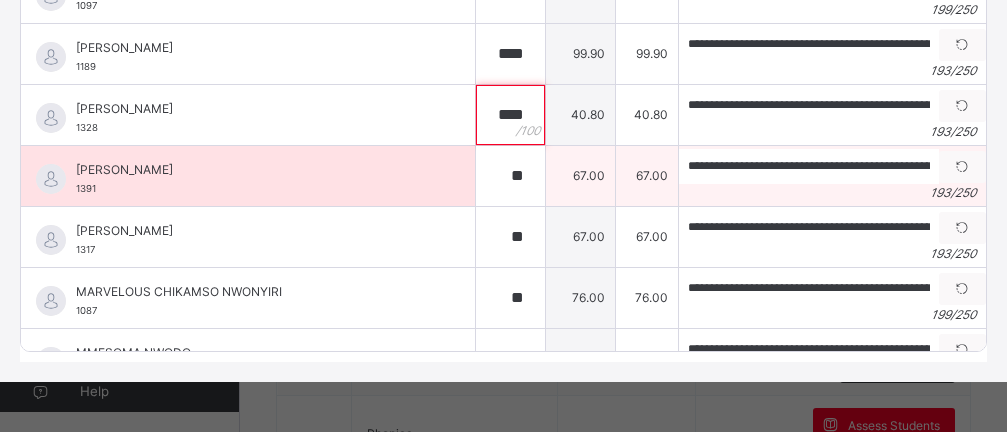 type on "****" 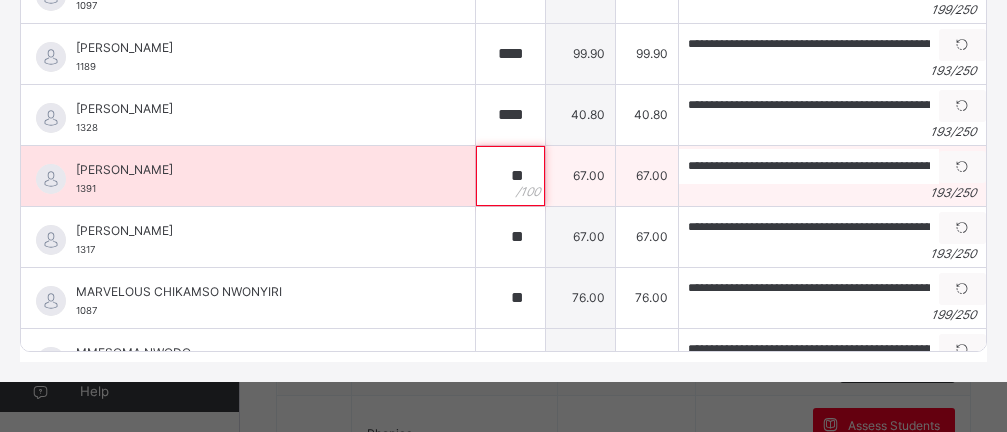 type on "*" 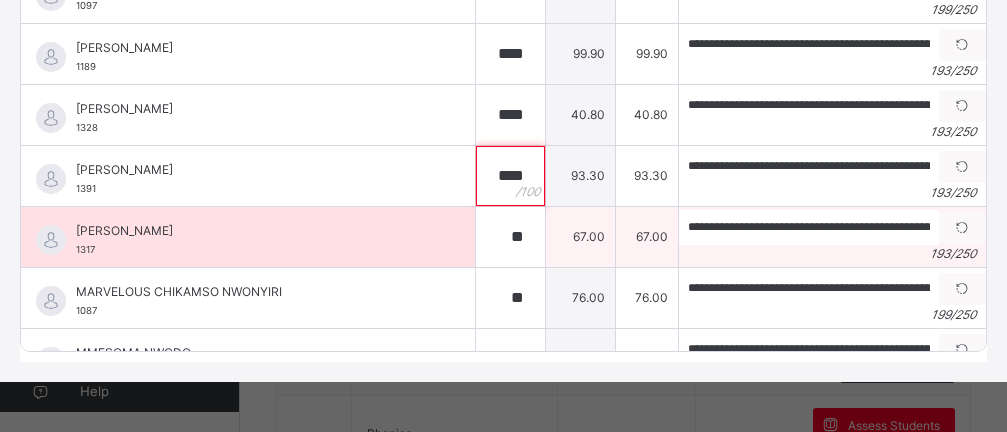 type on "****" 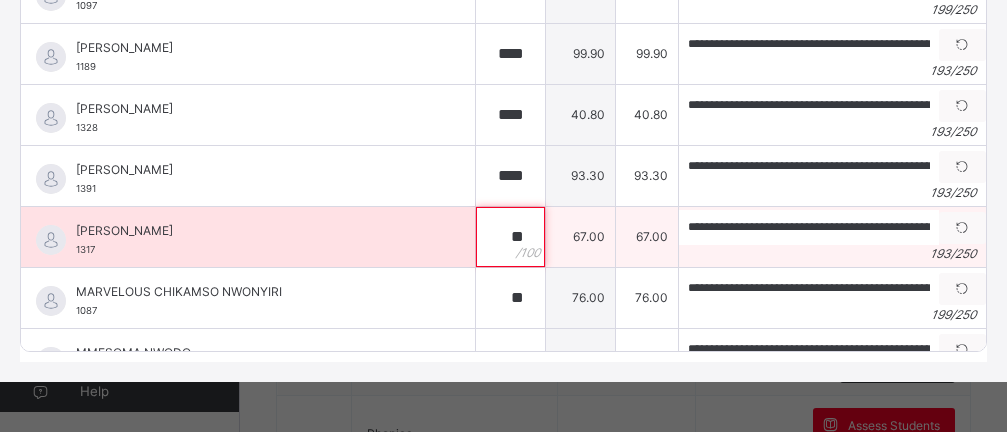 type on "*" 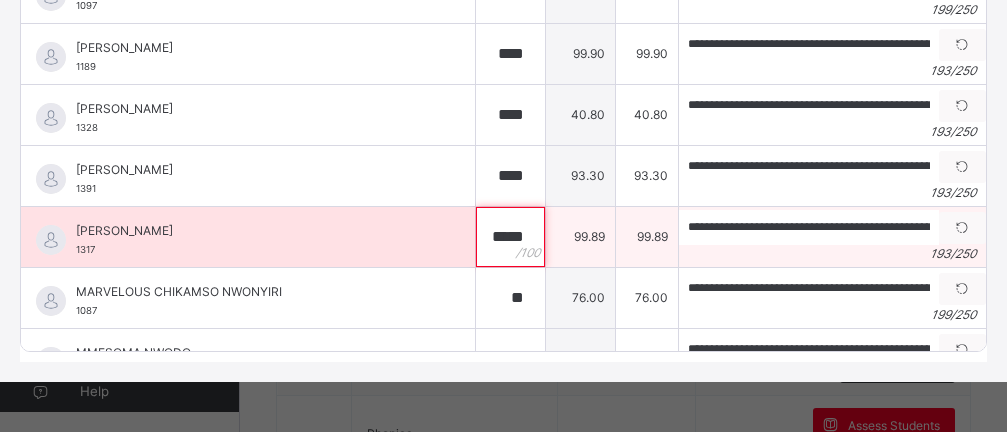 scroll, scrollTop: 0, scrollLeft: 4, axis: horizontal 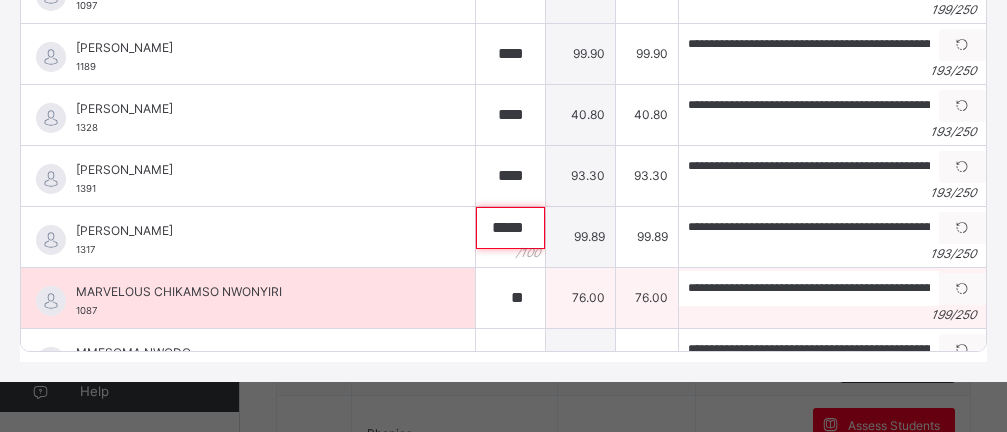 type on "*****" 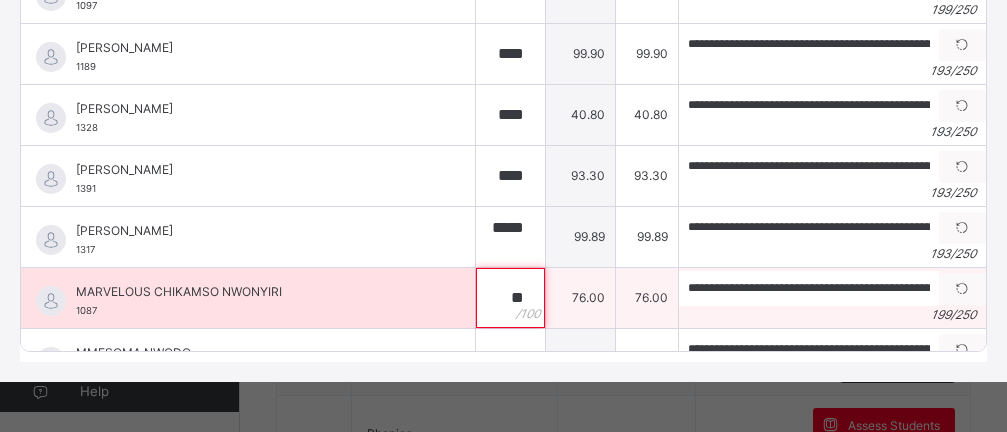 scroll, scrollTop: 0, scrollLeft: 4, axis: horizontal 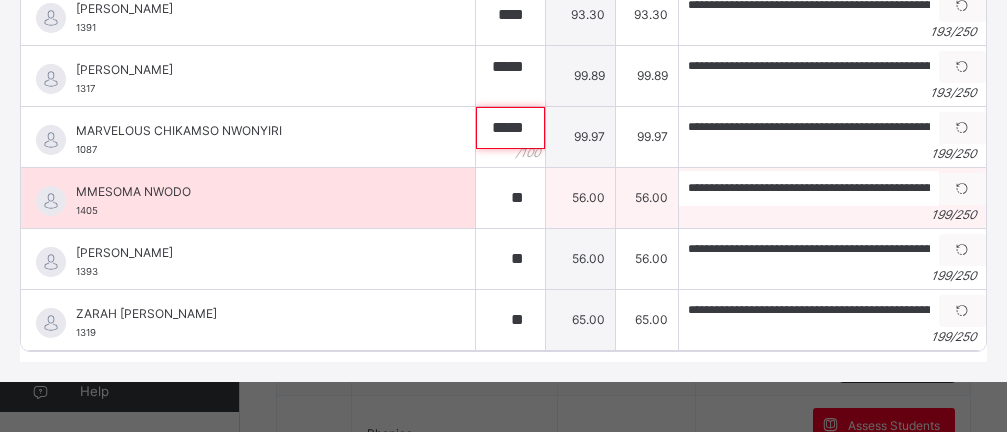 type on "*****" 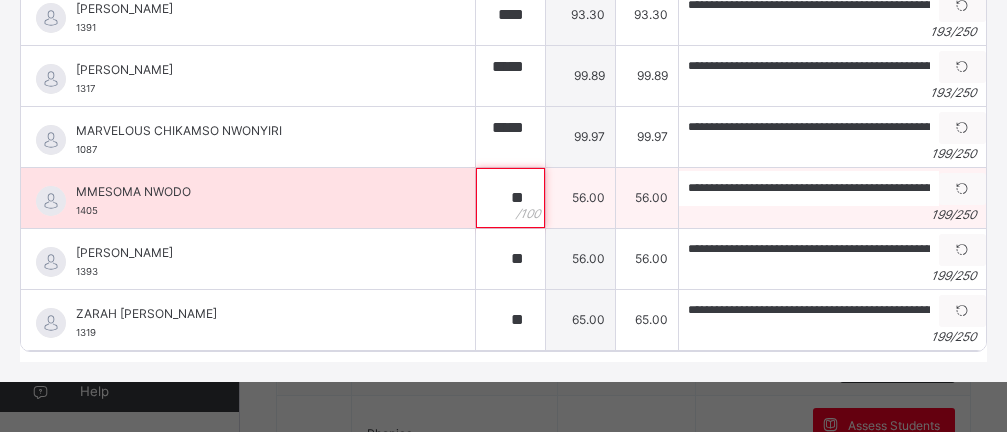 scroll, scrollTop: 0, scrollLeft: 3, axis: horizontal 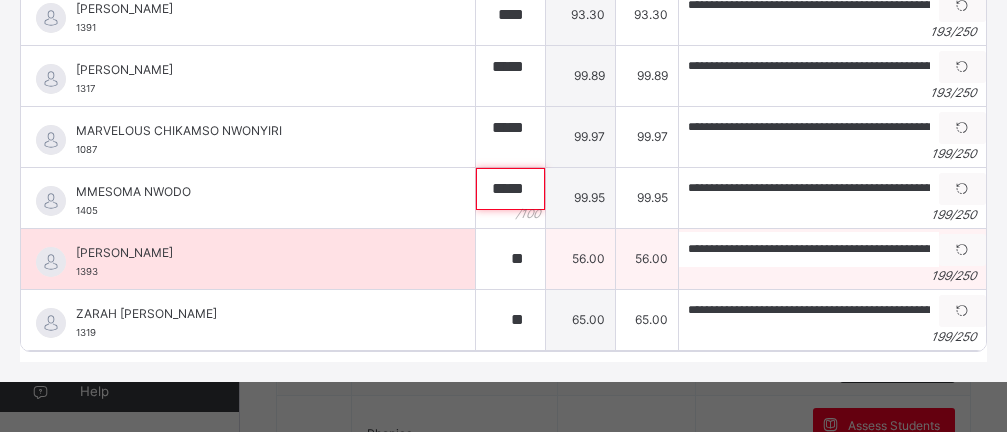 type on "*****" 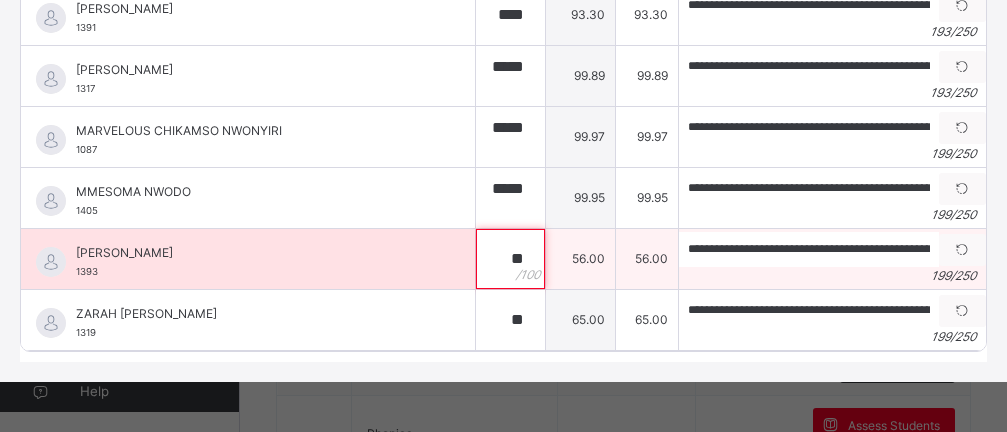 scroll, scrollTop: 0, scrollLeft: 4, axis: horizontal 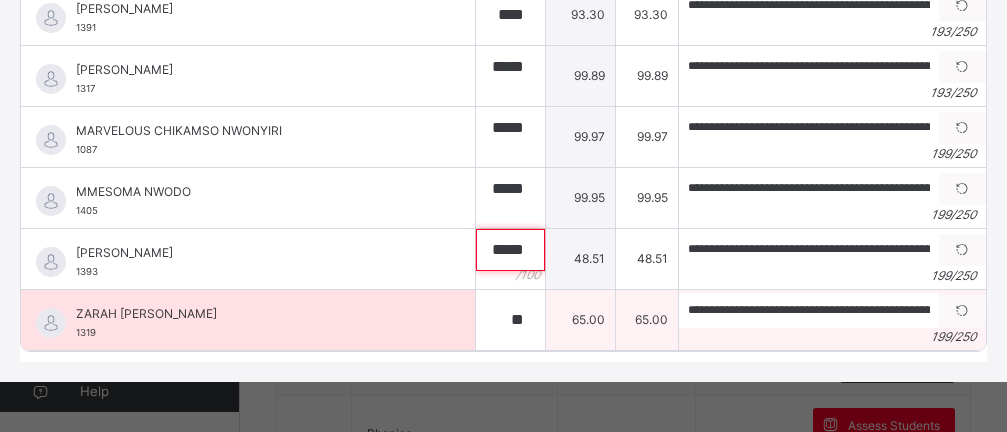type on "*****" 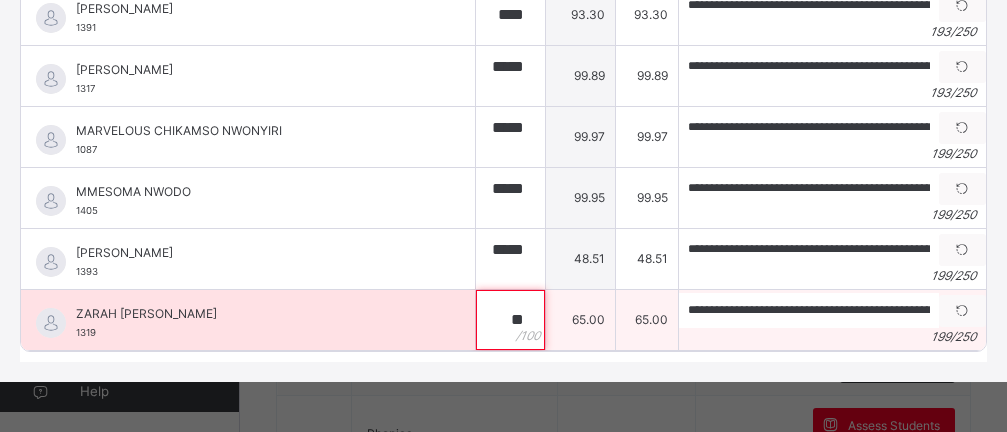 scroll, scrollTop: 0, scrollLeft: 2, axis: horizontal 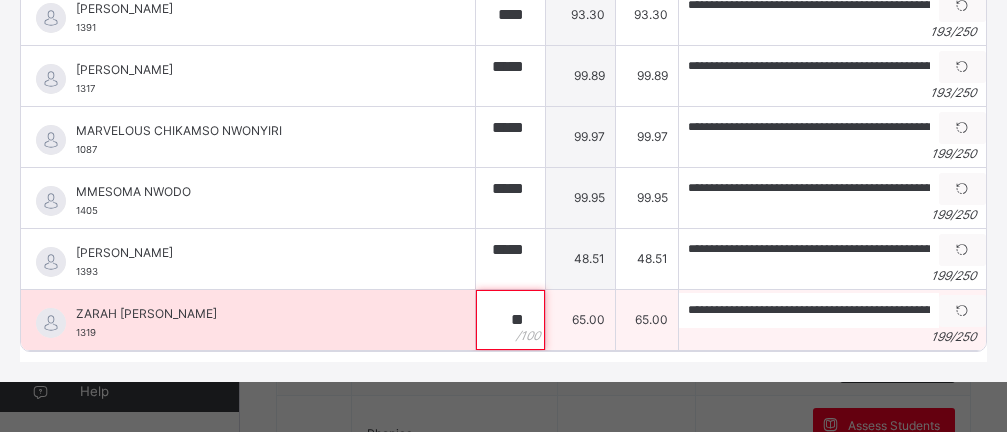 type on "*" 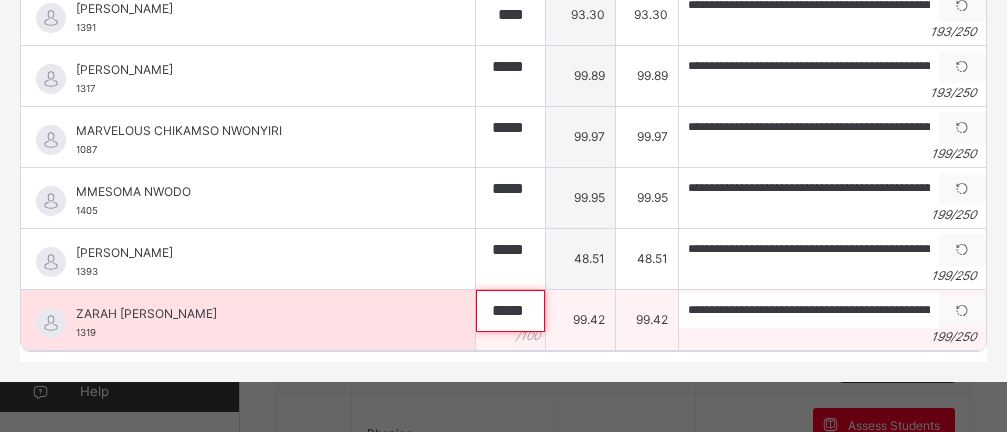 scroll, scrollTop: 0, scrollLeft: 4, axis: horizontal 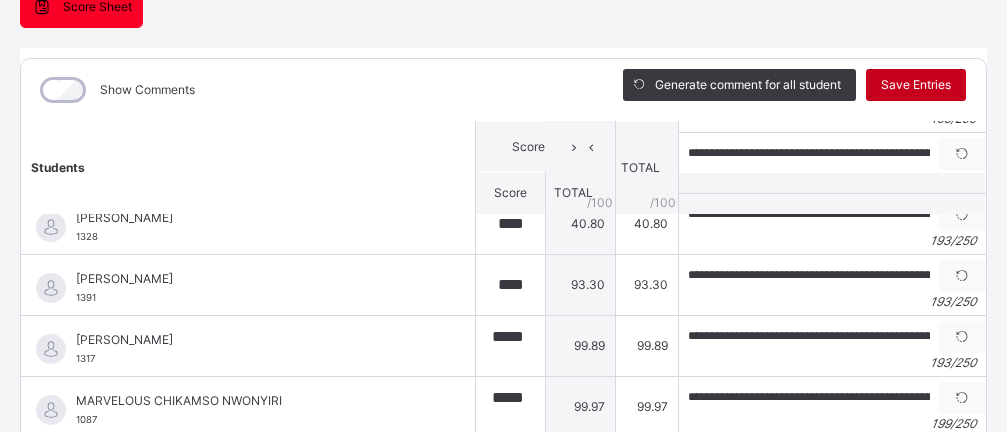 type on "*****" 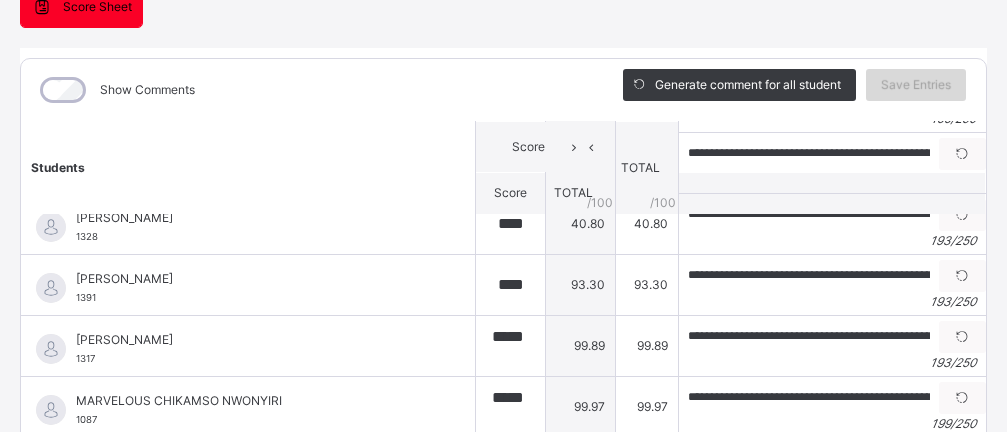 scroll, scrollTop: 0, scrollLeft: 4, axis: horizontal 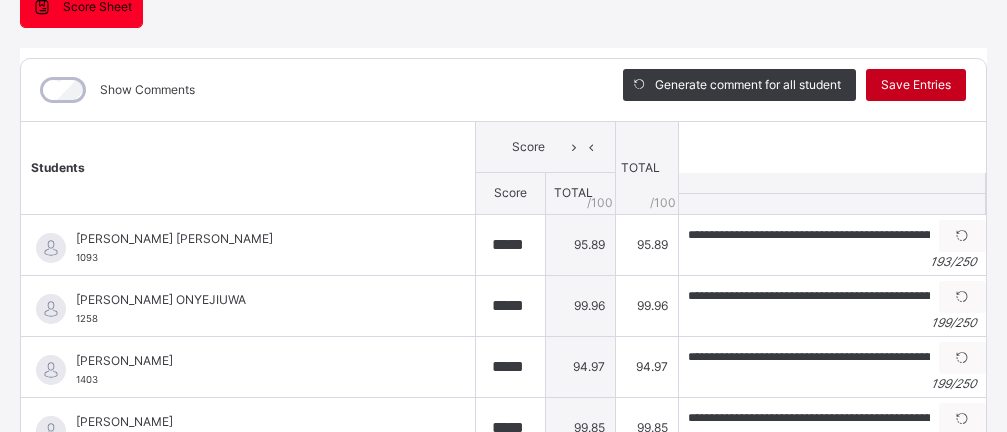 type on "*****" 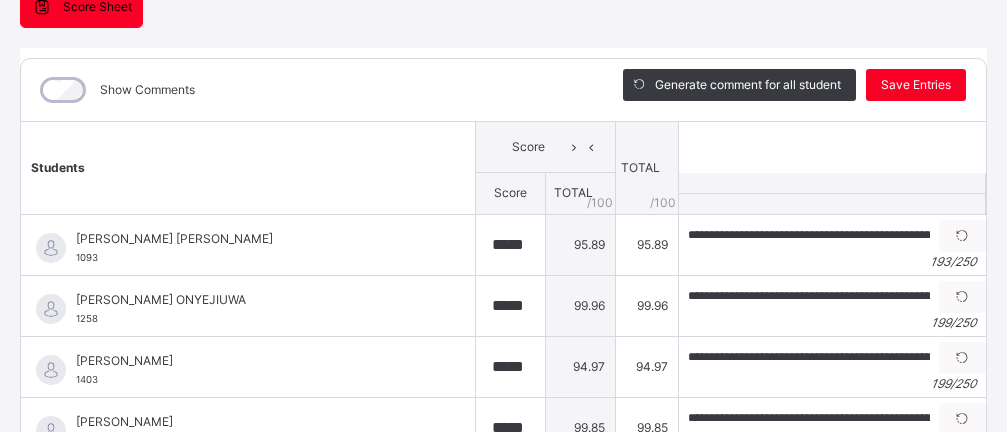 scroll, scrollTop: 164, scrollLeft: 0, axis: vertical 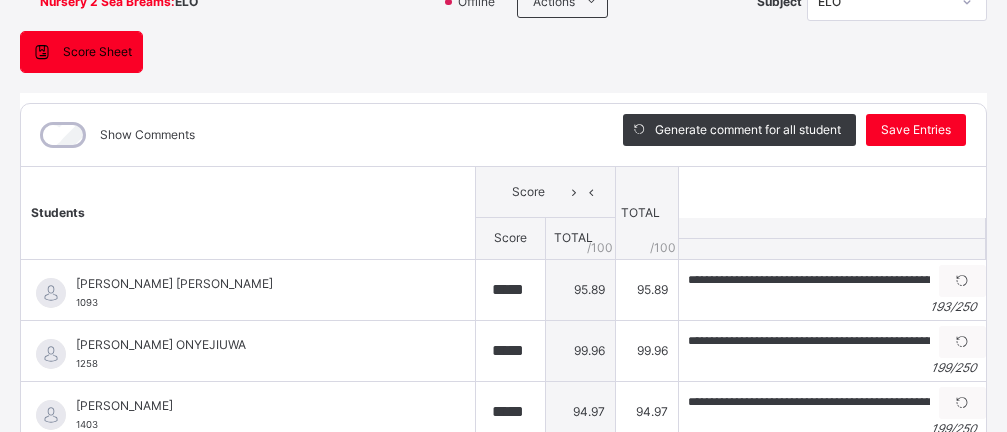 click 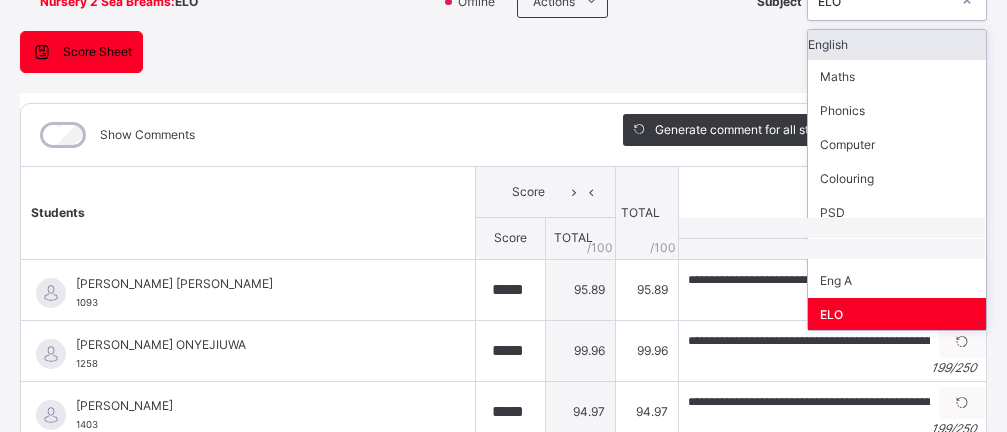 scroll, scrollTop: 157, scrollLeft: 0, axis: vertical 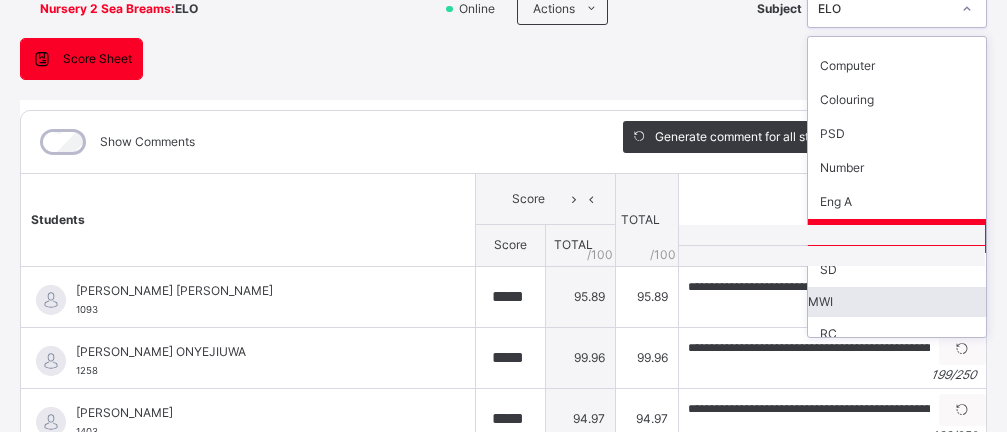 click on "MWI" at bounding box center [897, 302] 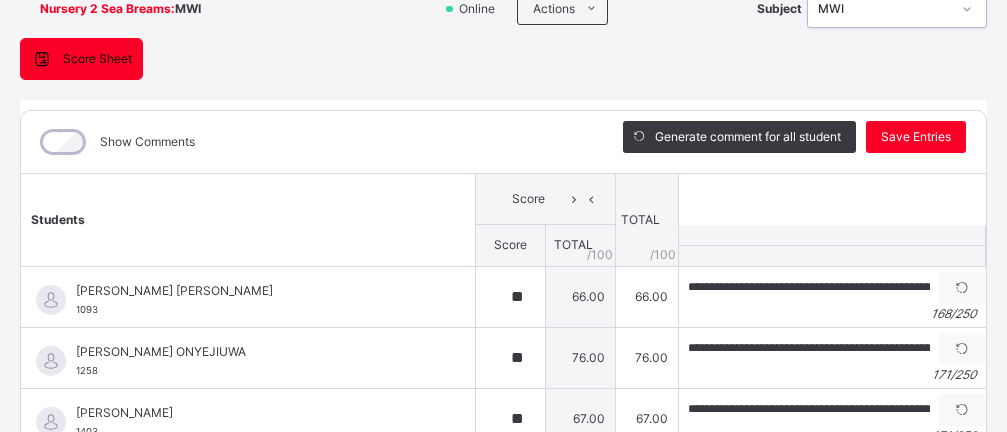type on "**" 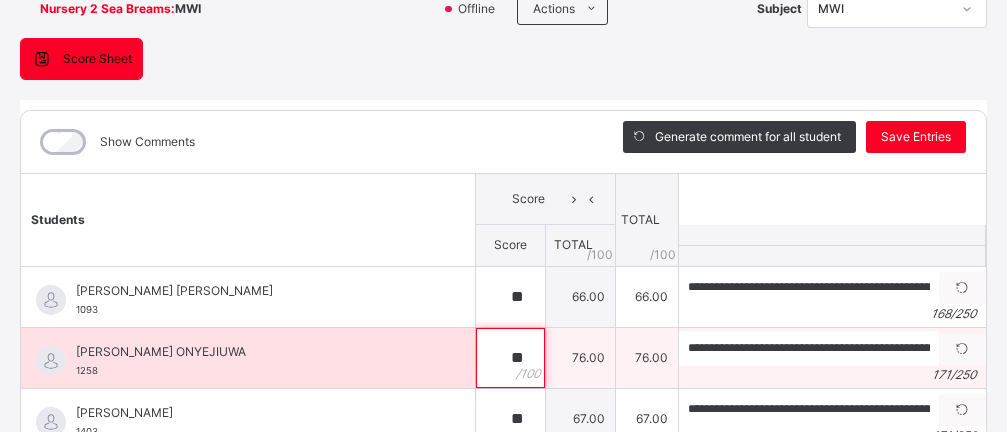 type on "*" 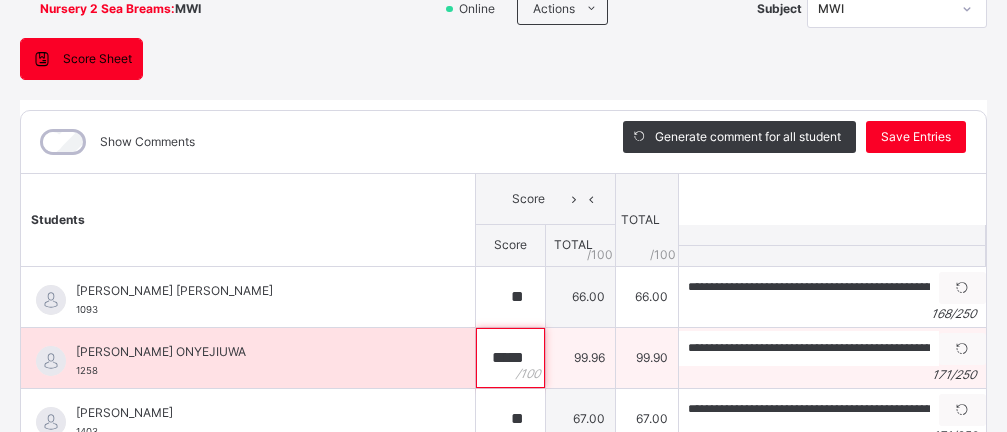 scroll, scrollTop: 0, scrollLeft: 4, axis: horizontal 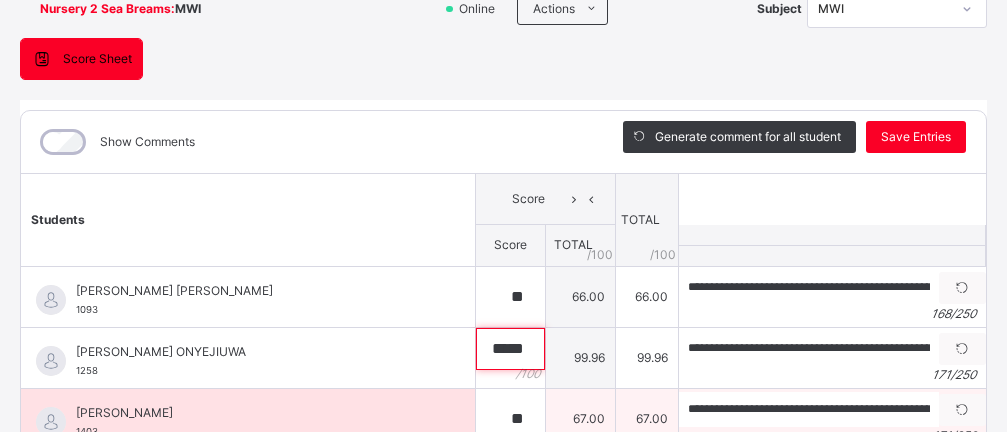 type on "*****" 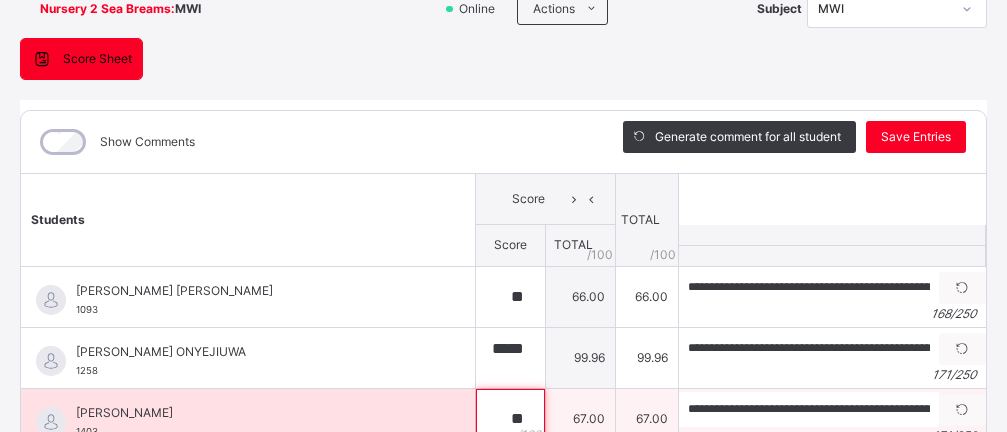 scroll, scrollTop: 0, scrollLeft: 4, axis: horizontal 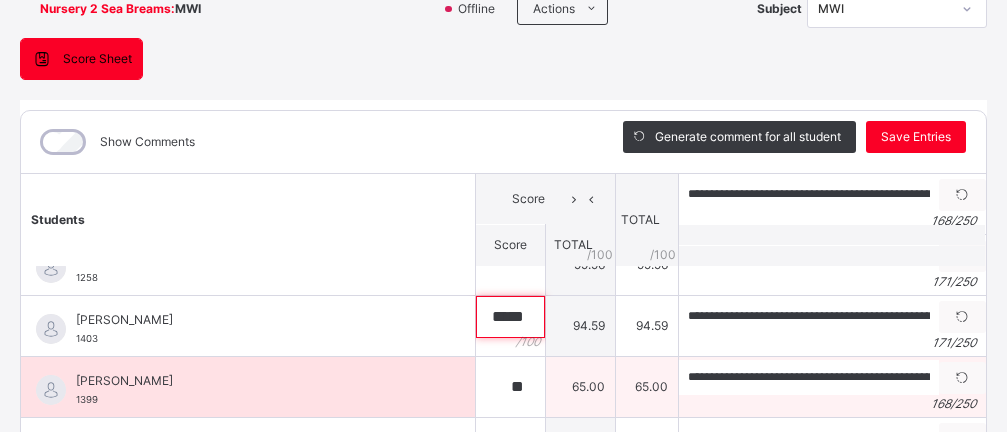 type on "*****" 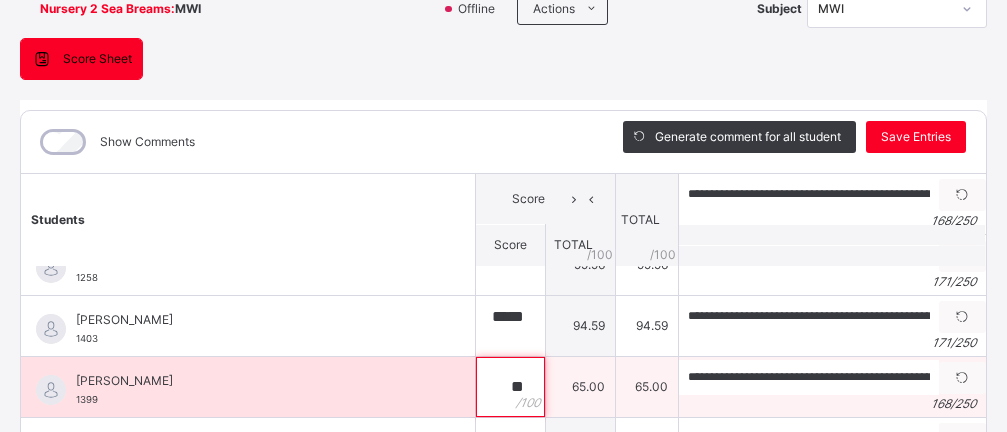 scroll, scrollTop: 0, scrollLeft: 4, axis: horizontal 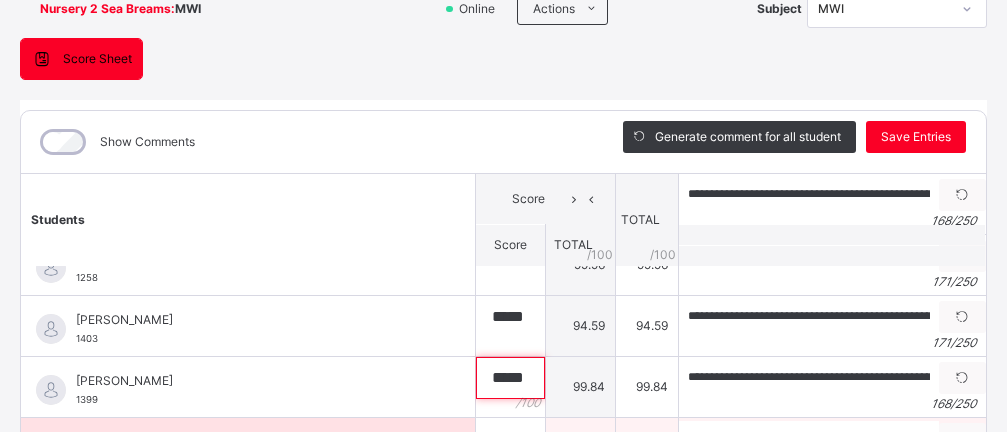 type on "*****" 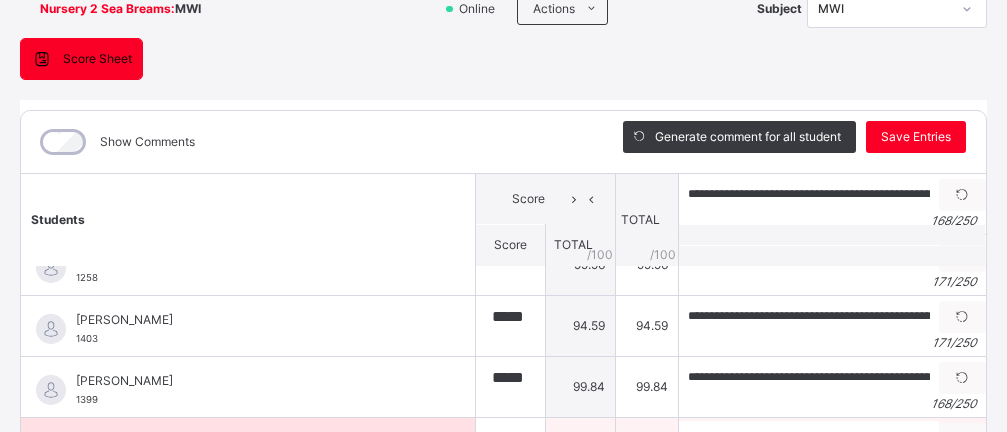 click on "**" at bounding box center (510, 447) 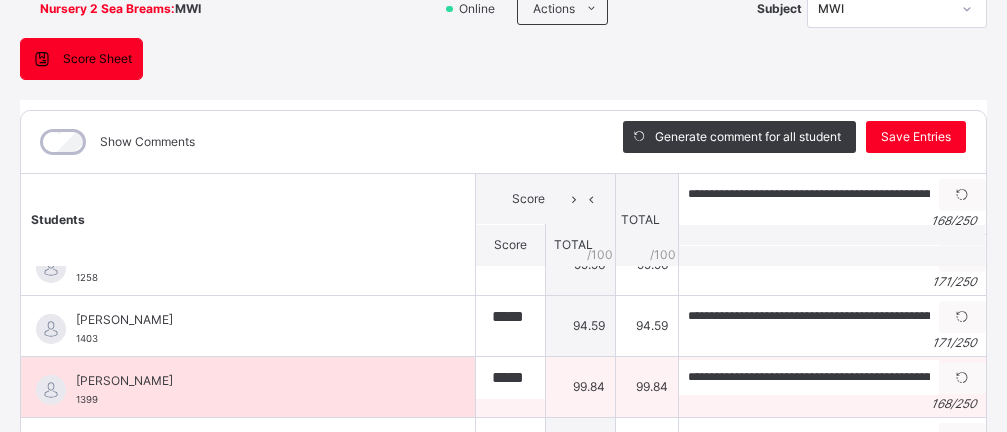 click on "*****" at bounding box center (510, 386) 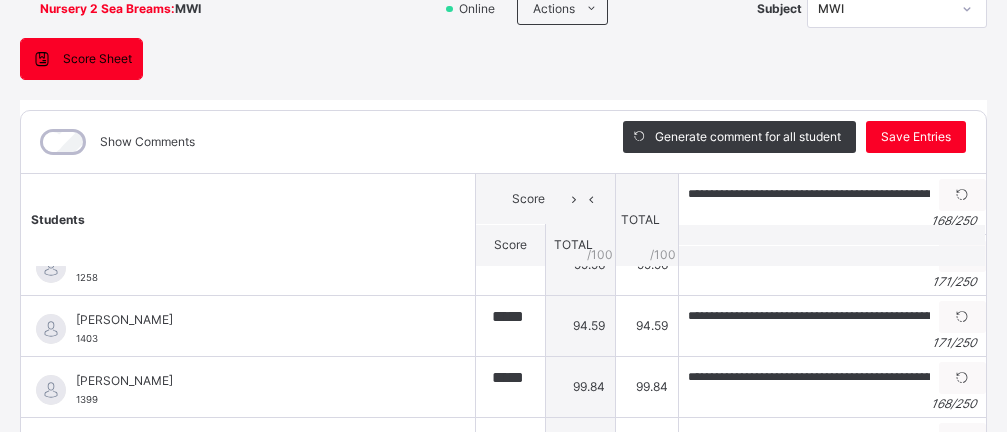 scroll, scrollTop: 48, scrollLeft: 0, axis: vertical 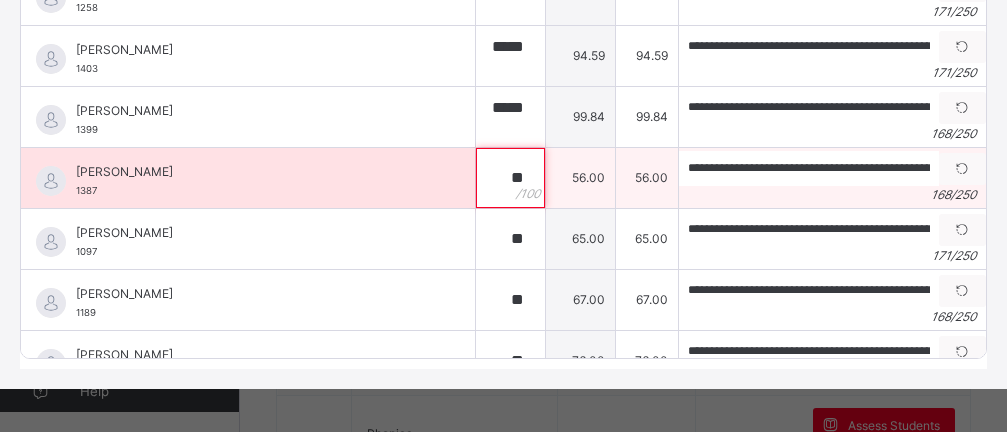 type on "*" 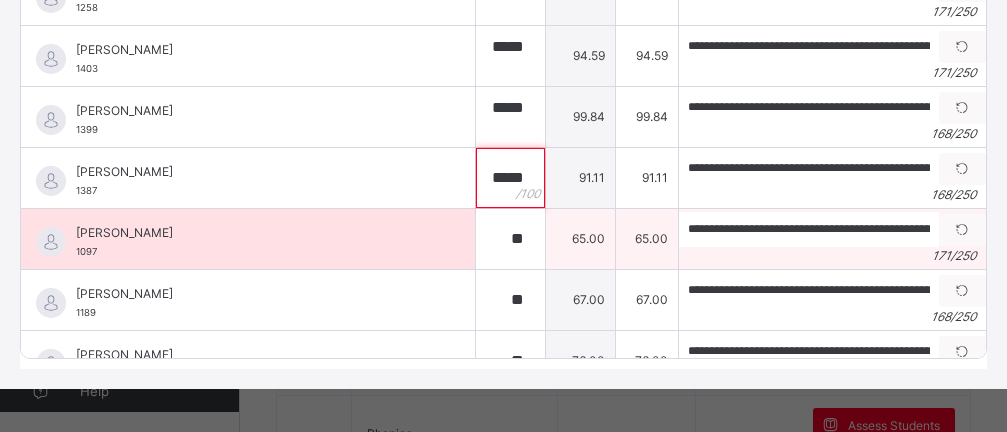 type on "*****" 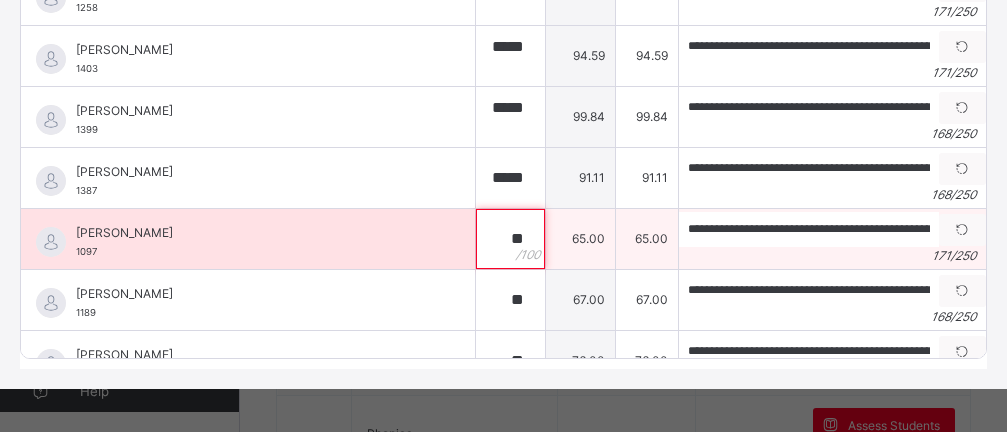 type on "*" 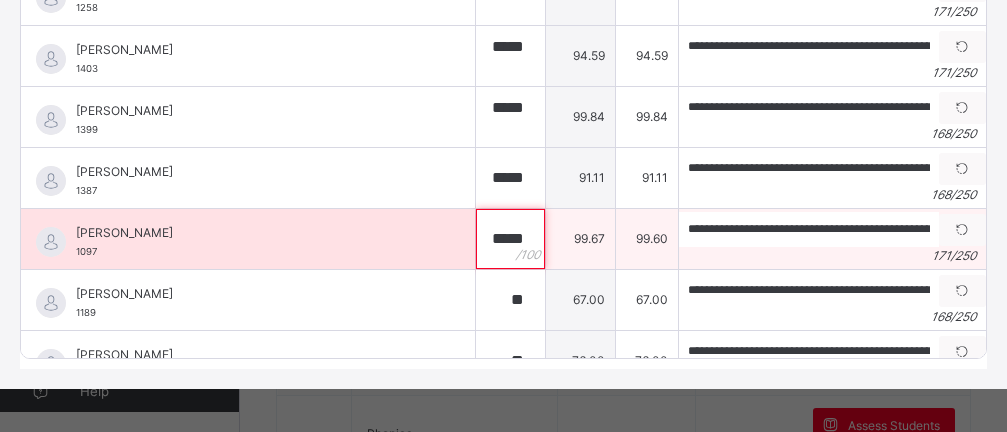 scroll, scrollTop: 0, scrollLeft: 3, axis: horizontal 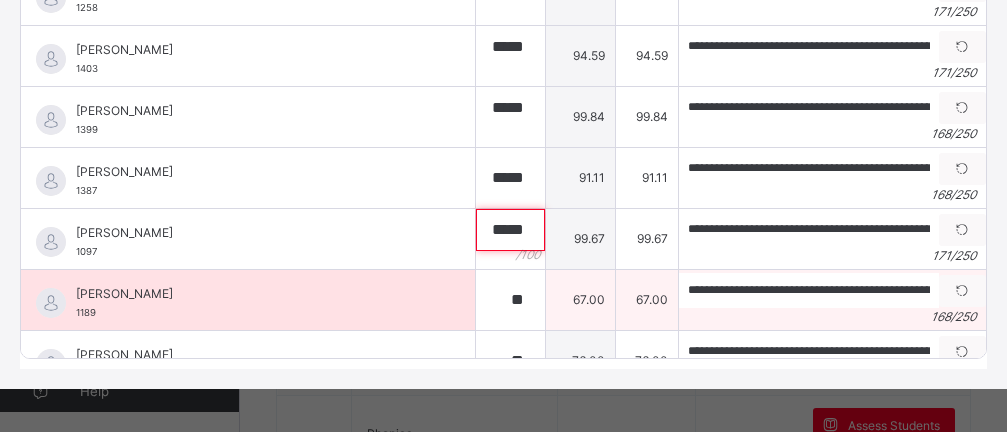type on "*****" 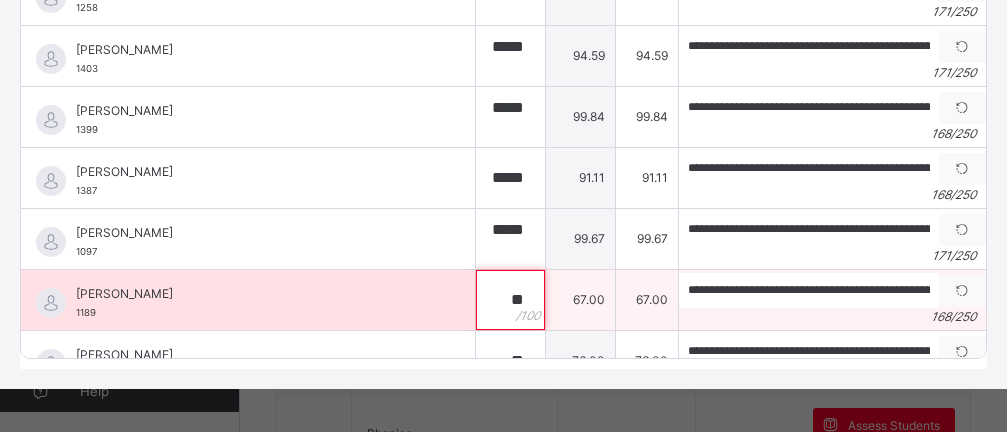 scroll, scrollTop: 0, scrollLeft: 3, axis: horizontal 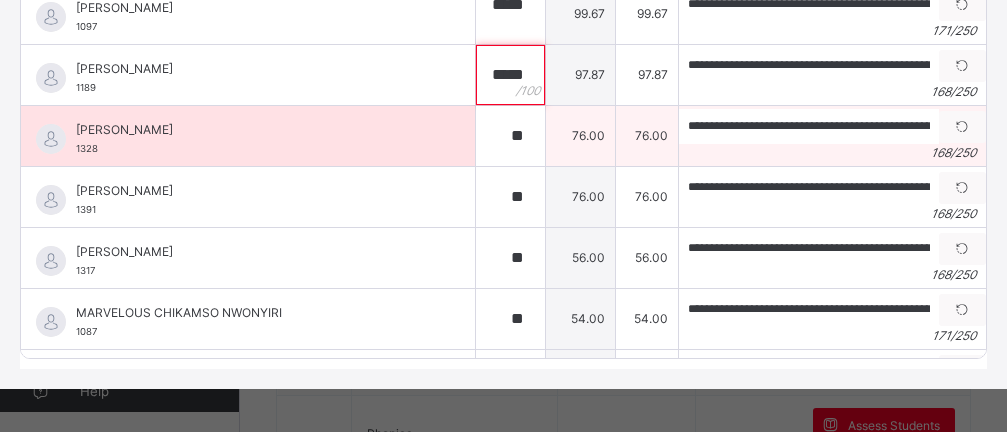 type on "*****" 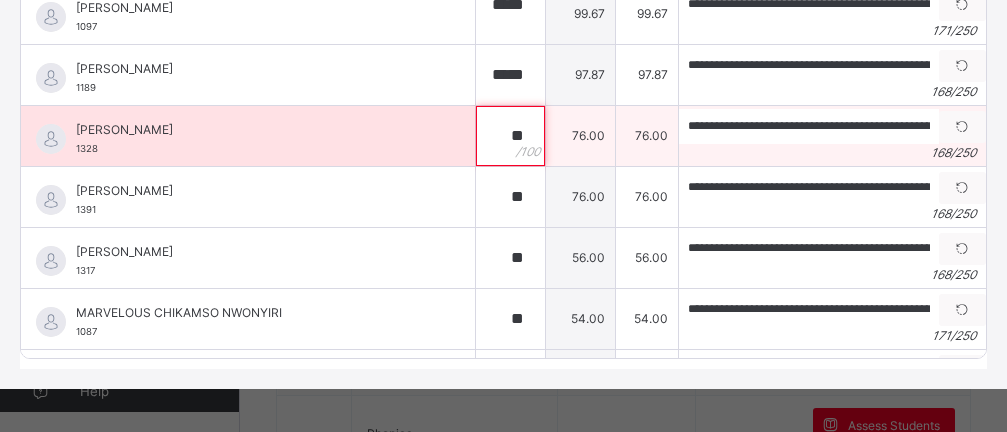 type on "*" 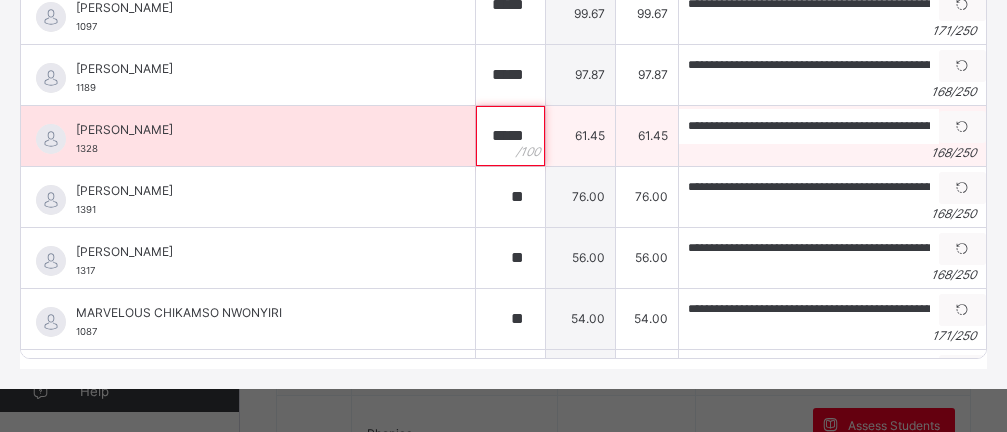 scroll, scrollTop: 0, scrollLeft: 2, axis: horizontal 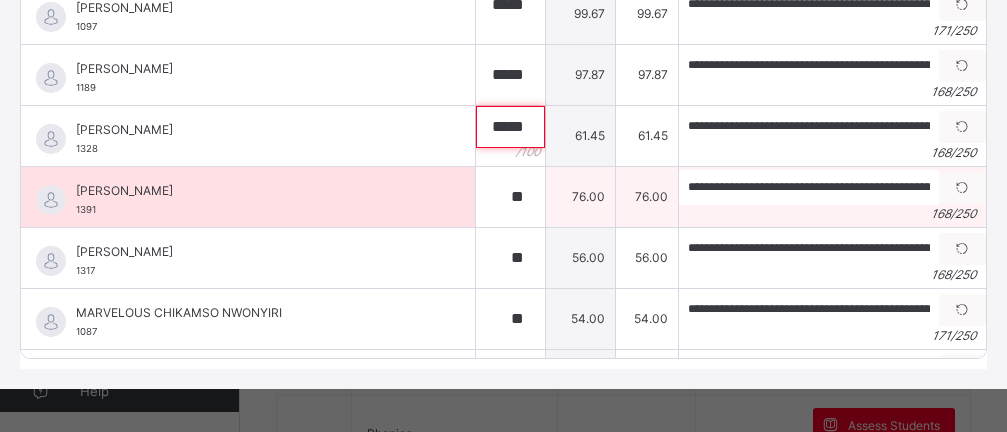type 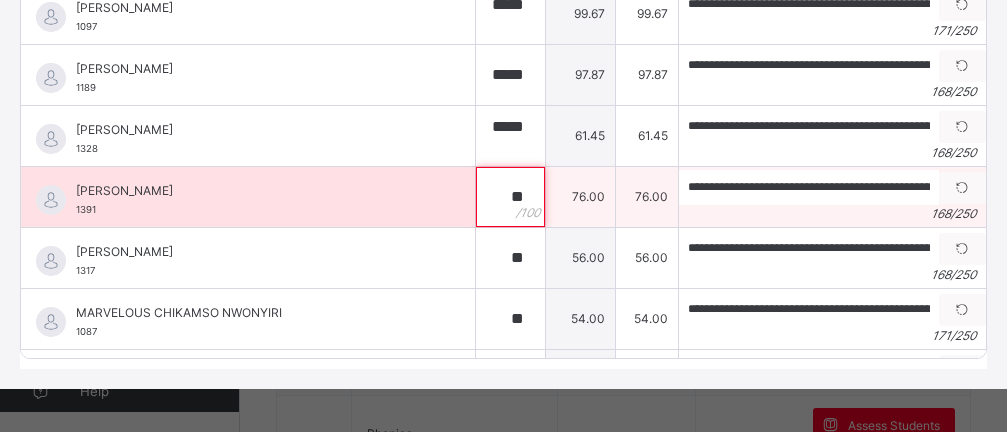 scroll, scrollTop: 0, scrollLeft: 2, axis: horizontal 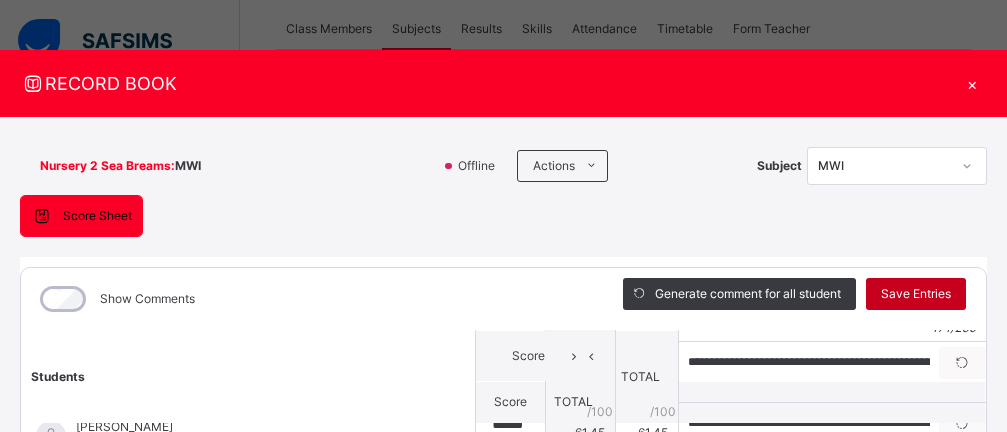 click on "Save Entries" at bounding box center [916, 294] 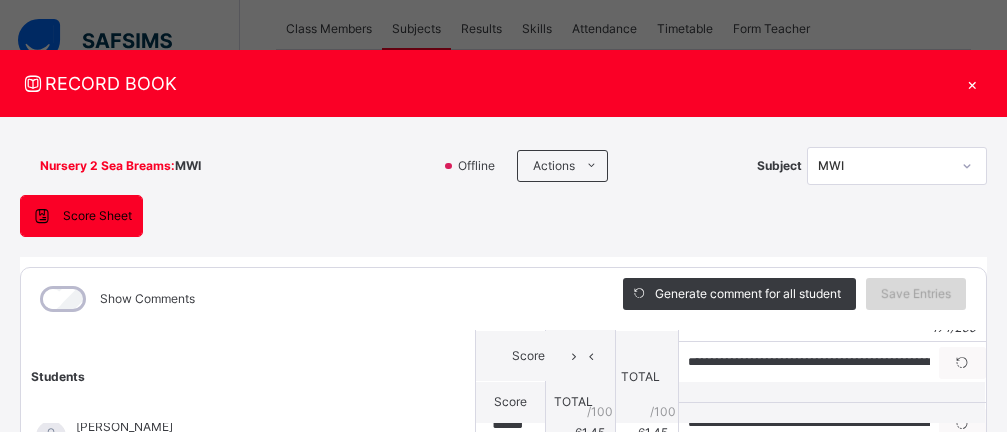 scroll, scrollTop: 0, scrollLeft: 3, axis: horizontal 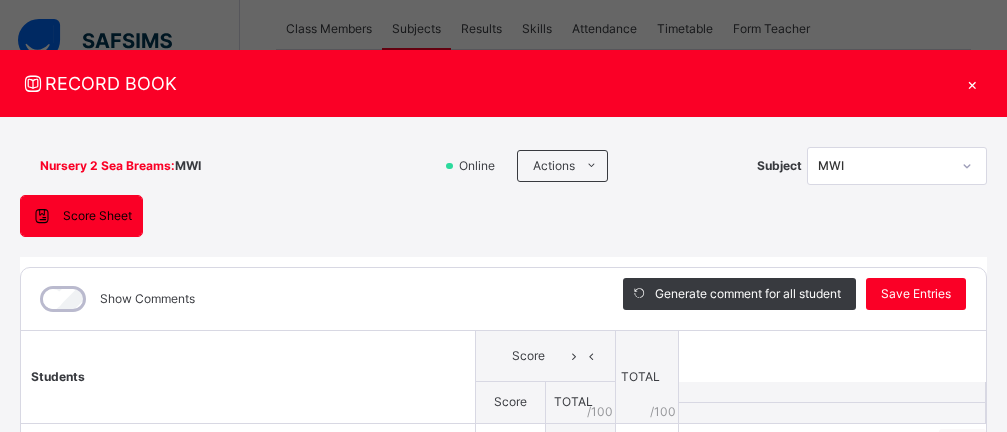 click on "×" at bounding box center [972, 83] 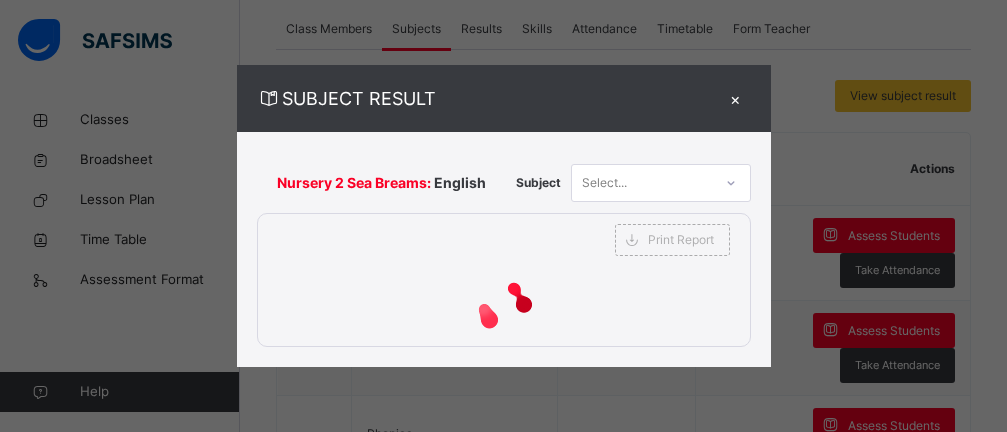click on "×" at bounding box center (736, 98) 